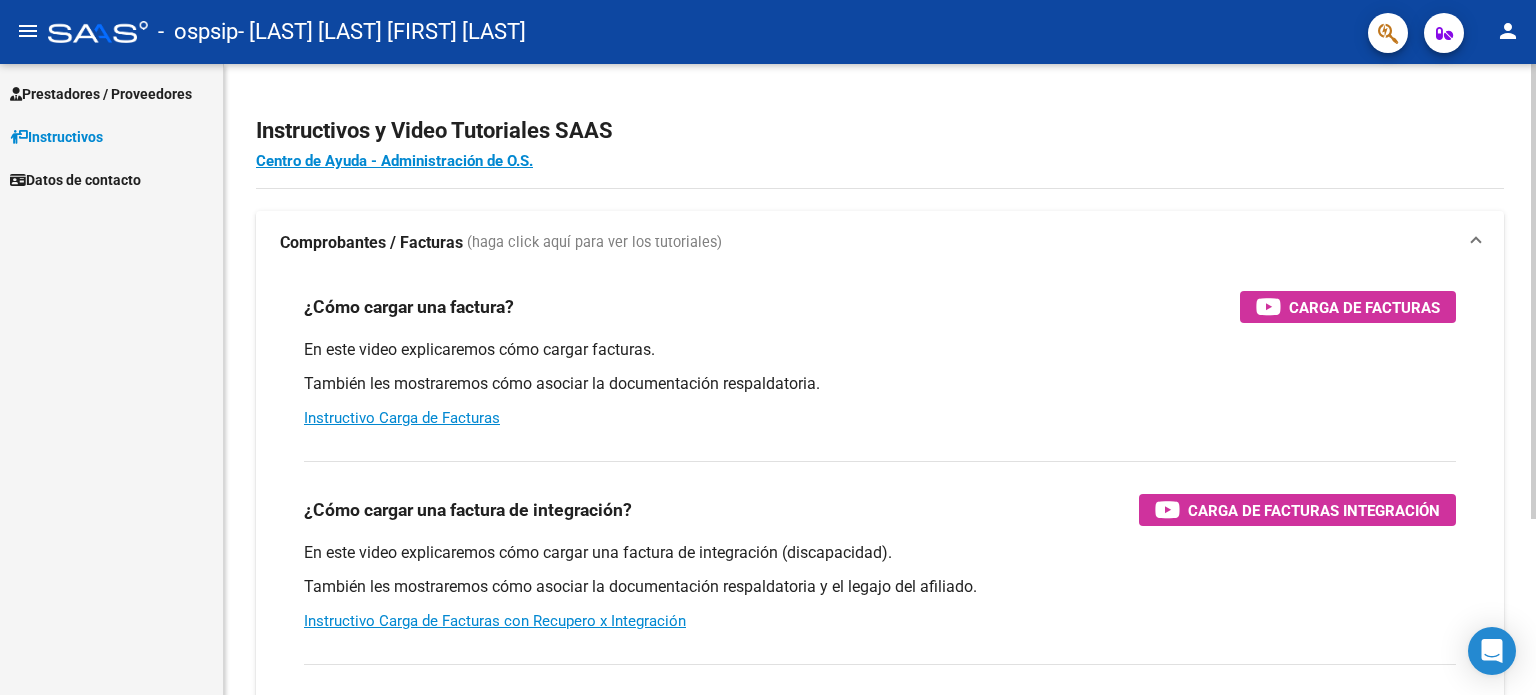scroll, scrollTop: 0, scrollLeft: 0, axis: both 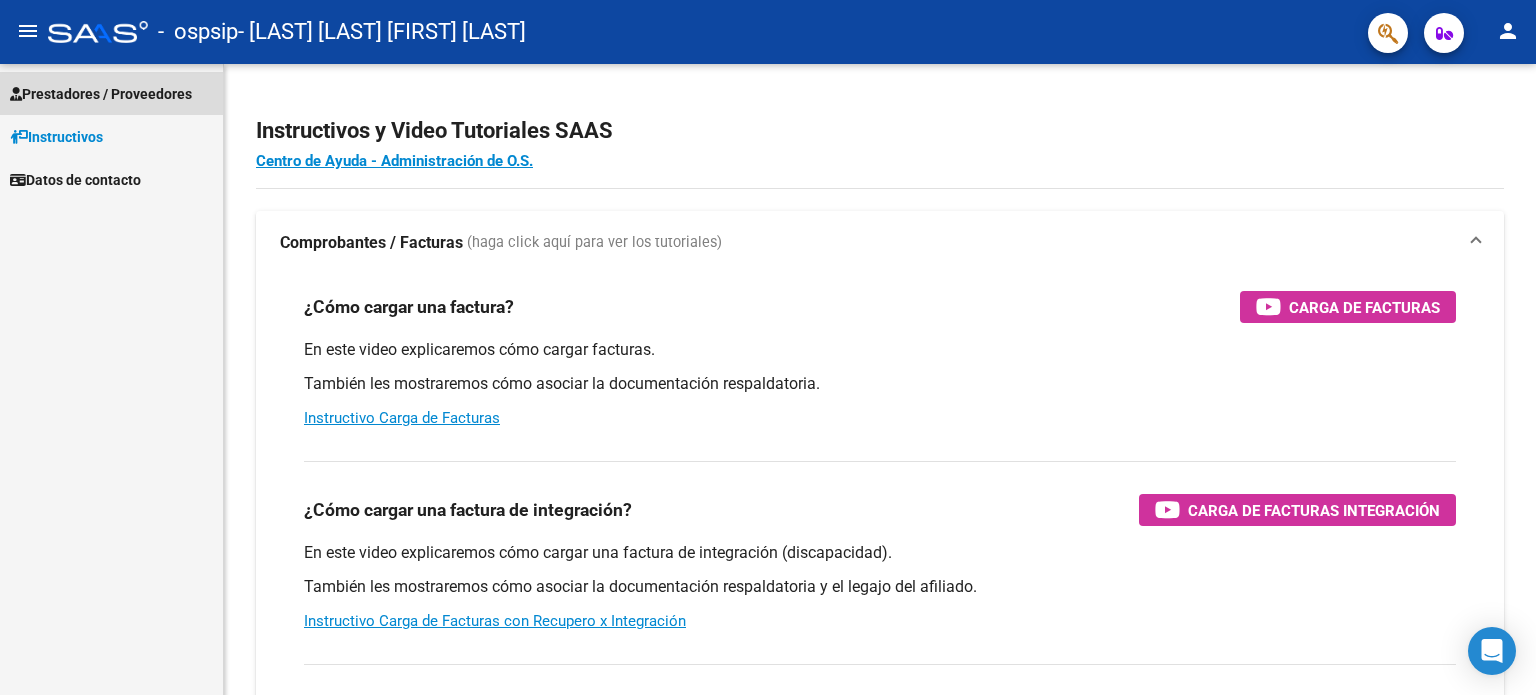 click on "Prestadores / Proveedores" at bounding box center [101, 94] 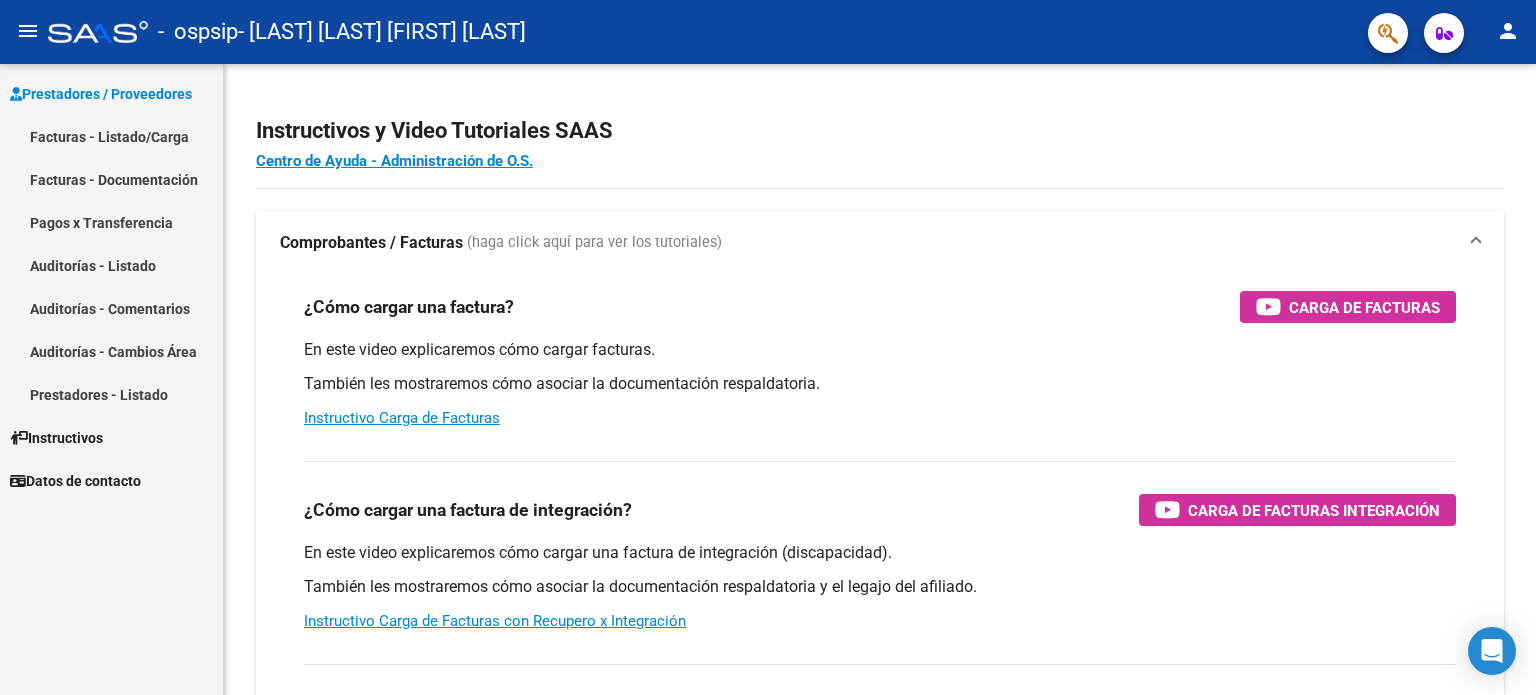 click on "Facturas - Listado/Carga" at bounding box center (111, 136) 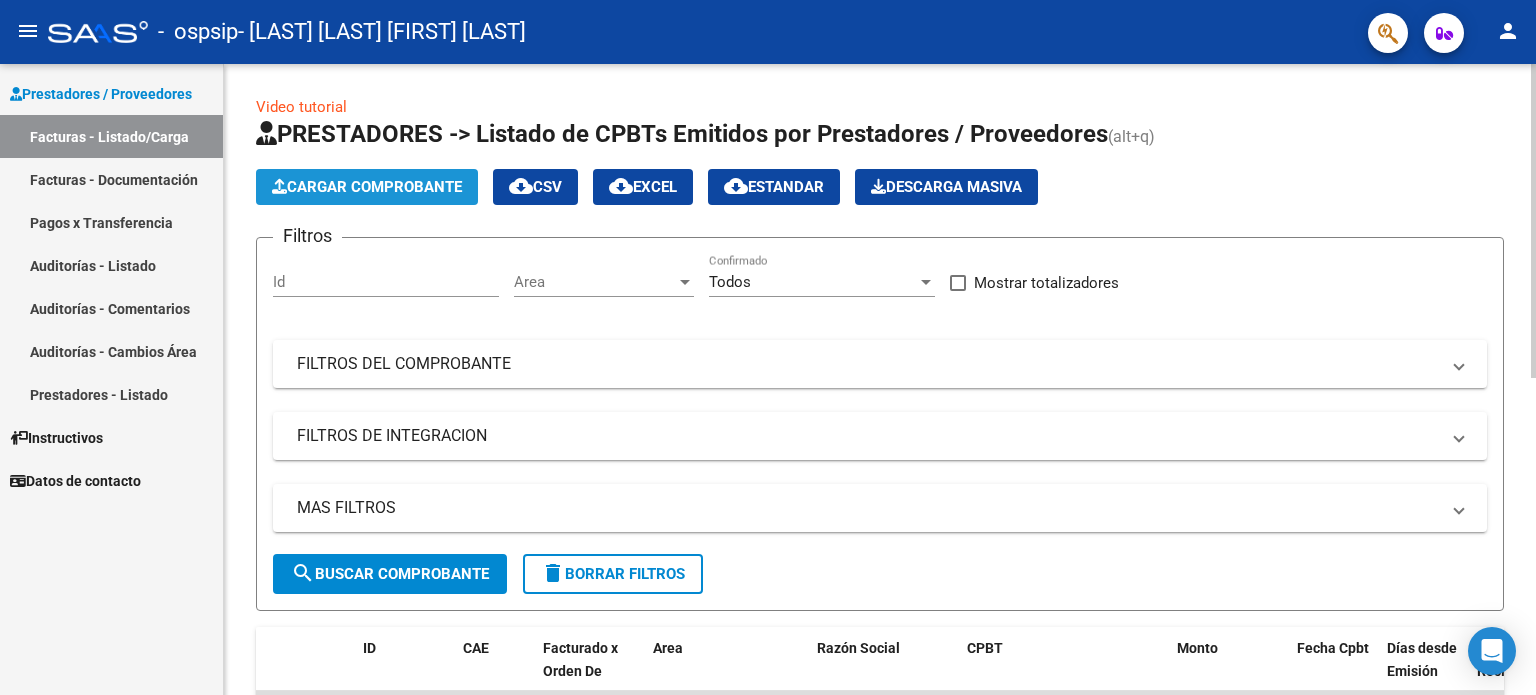 click on "Cargar Comprobante" 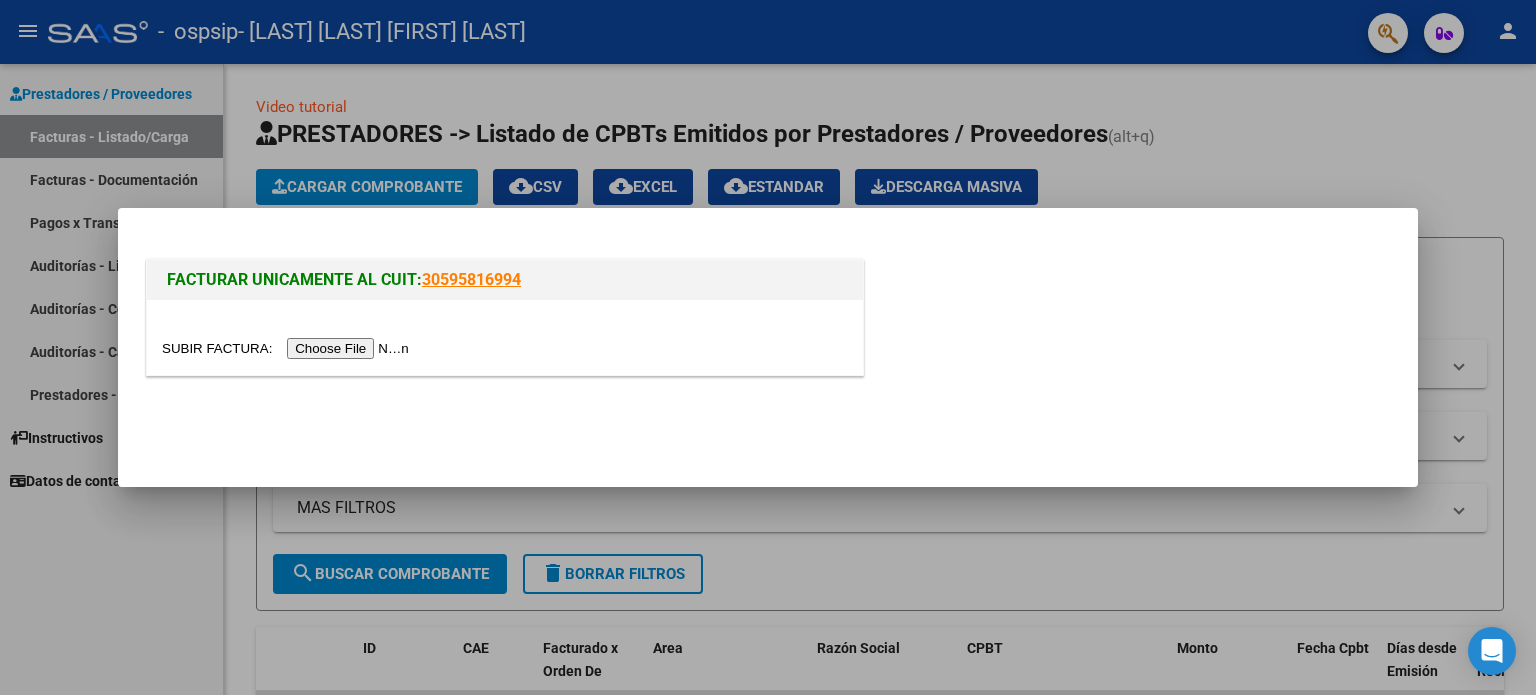 click at bounding box center [288, 348] 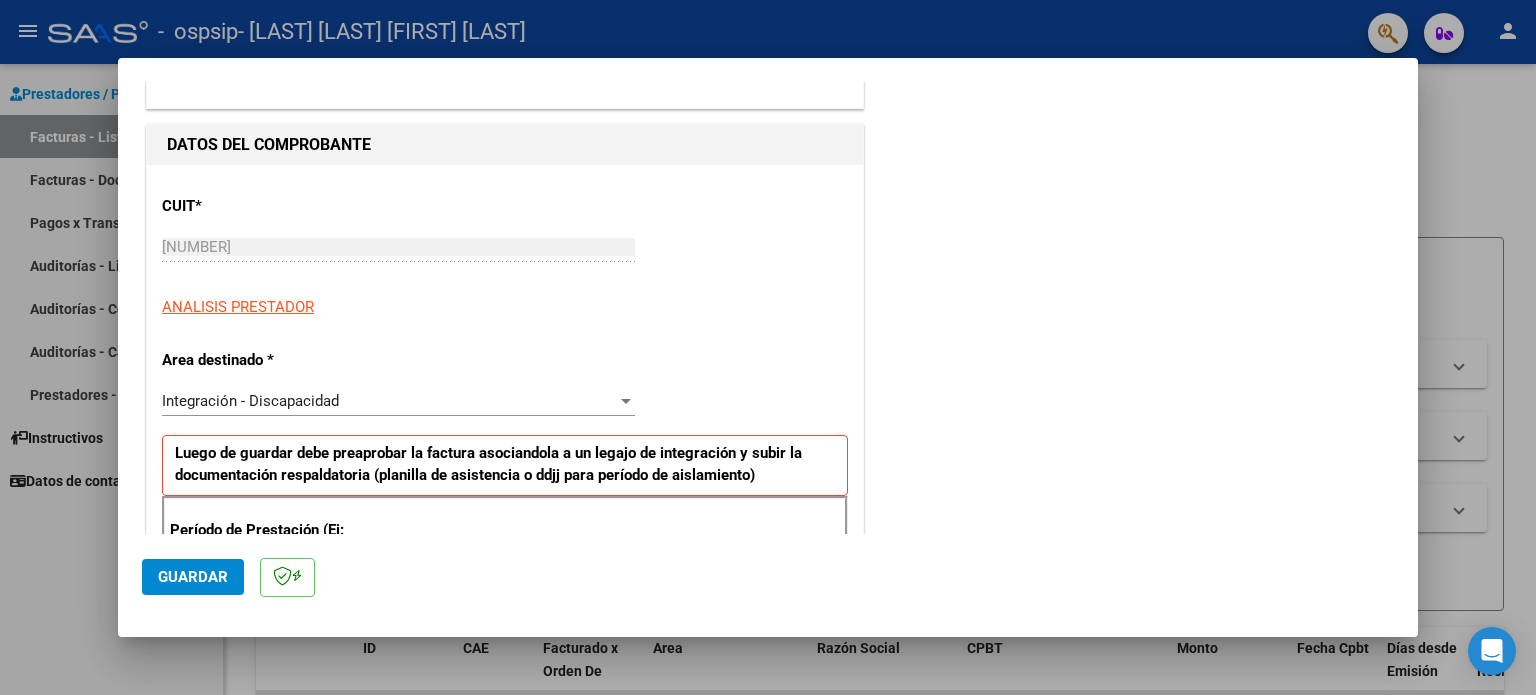 scroll, scrollTop: 300, scrollLeft: 0, axis: vertical 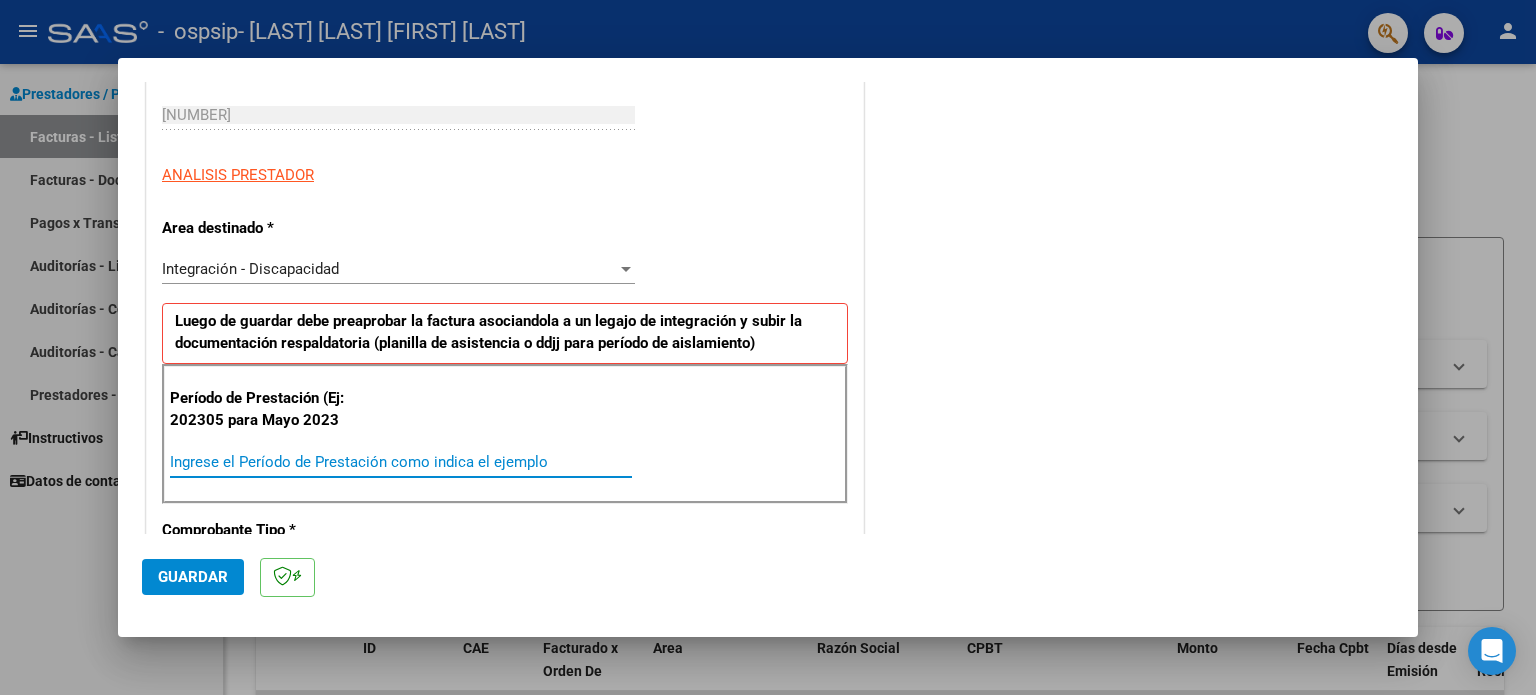 click on "Ingrese el Período de Prestación como indica el ejemplo" at bounding box center (401, 462) 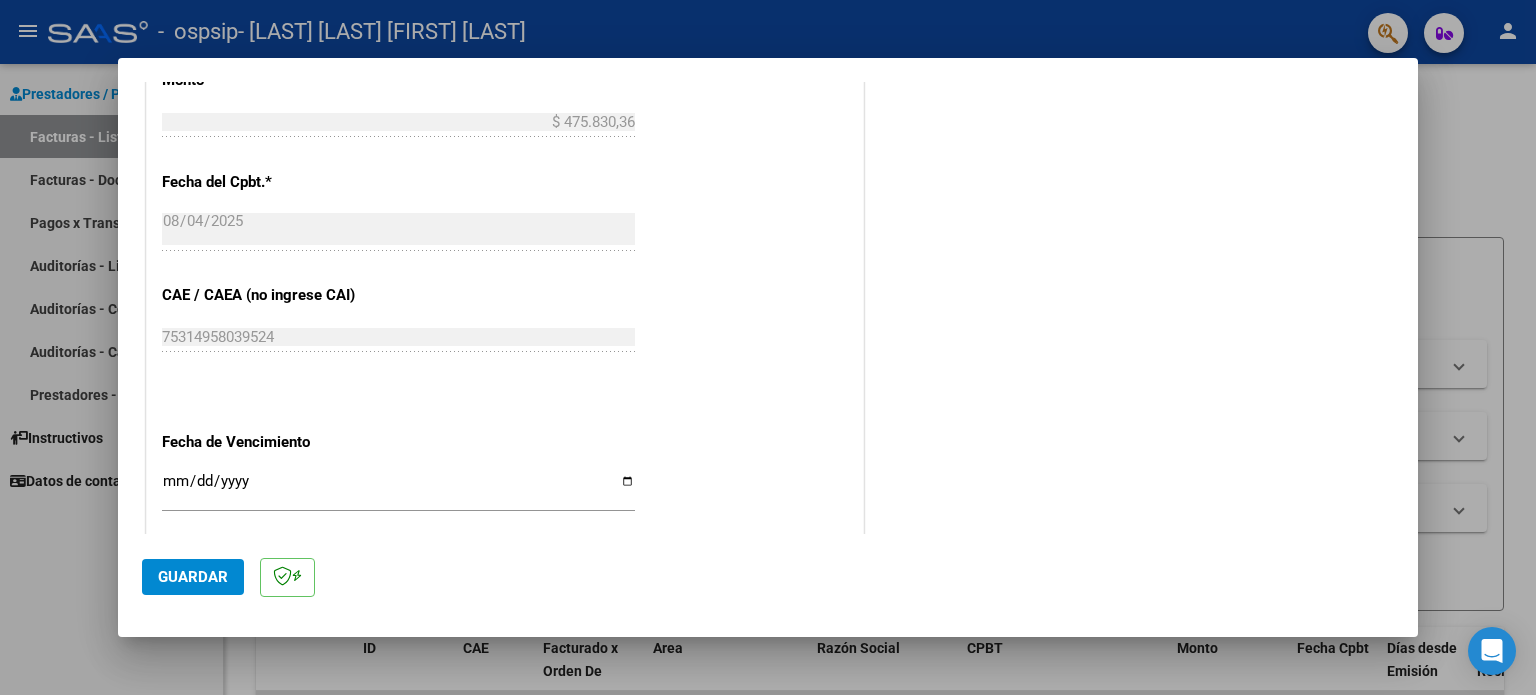scroll, scrollTop: 1100, scrollLeft: 0, axis: vertical 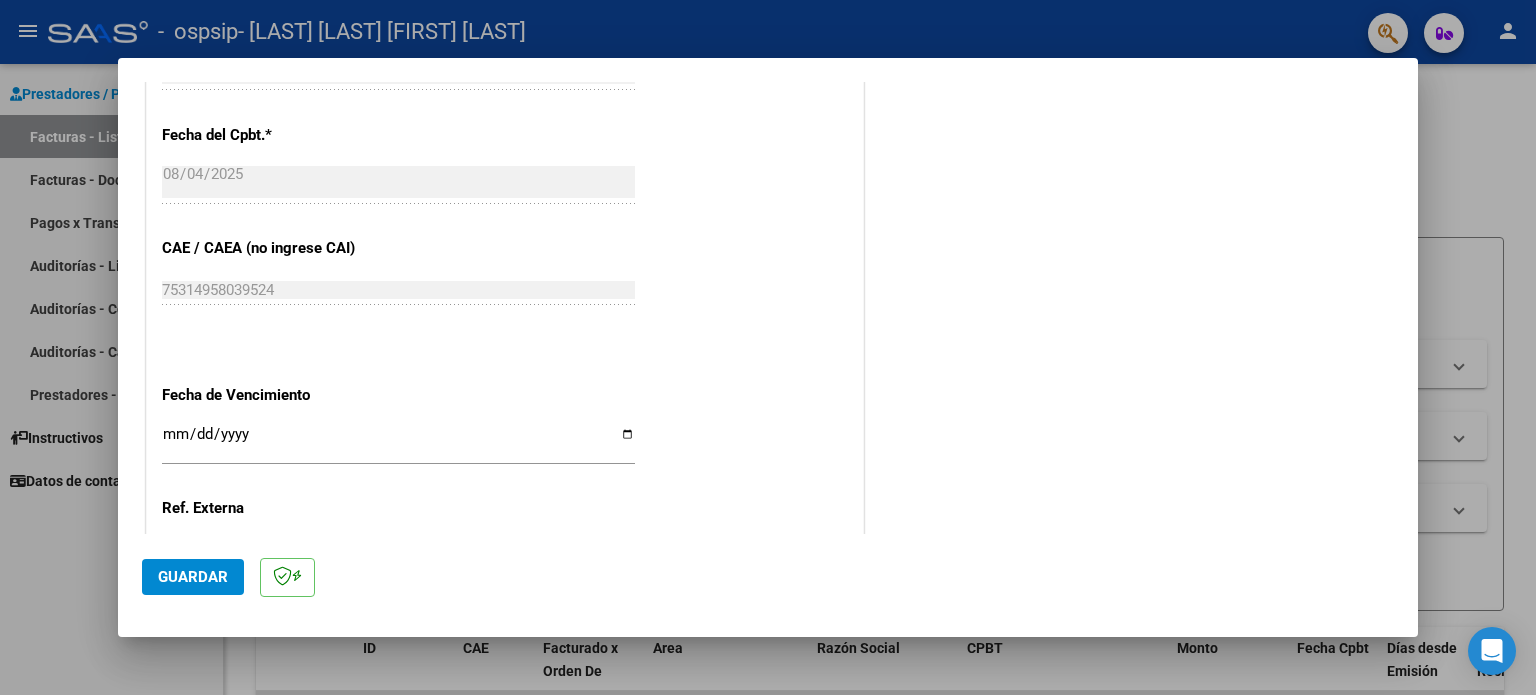 type on "202507" 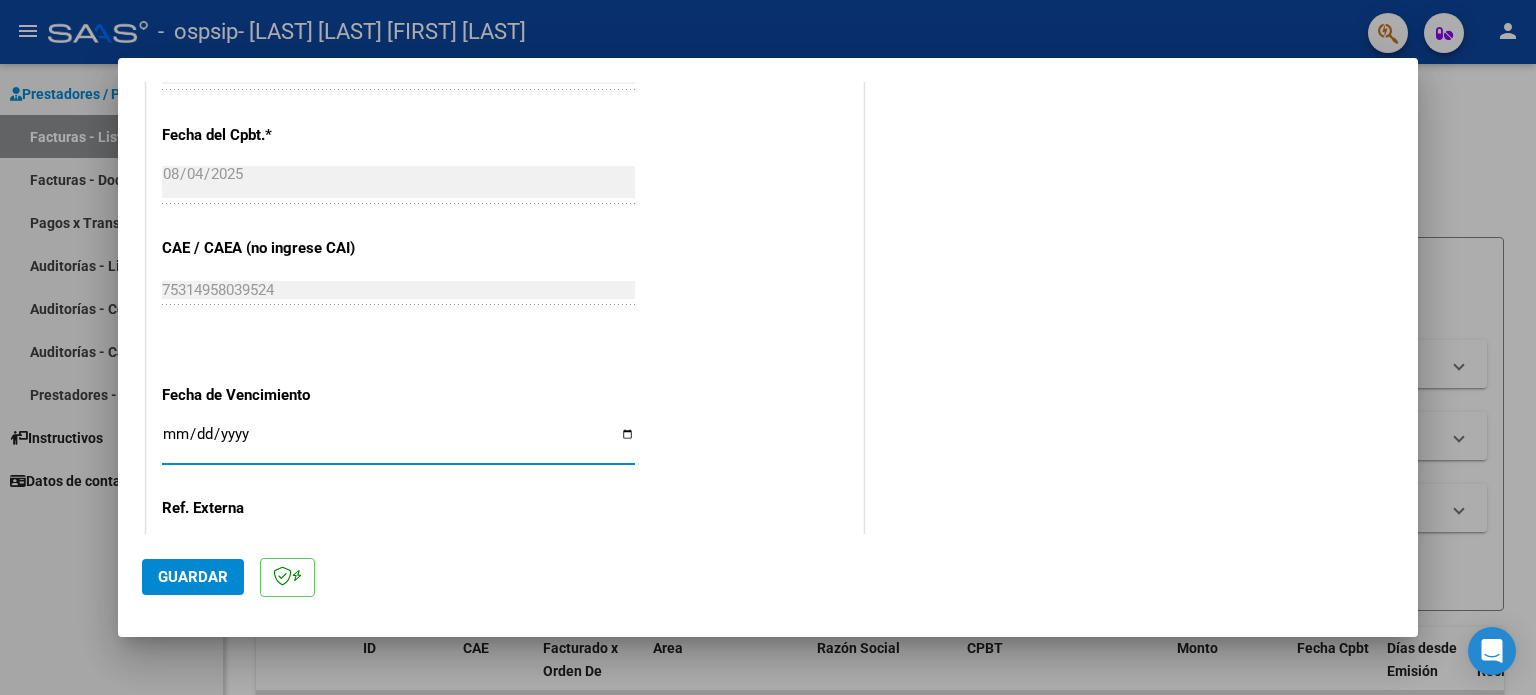 click on "Ingresar la fecha" at bounding box center [398, 442] 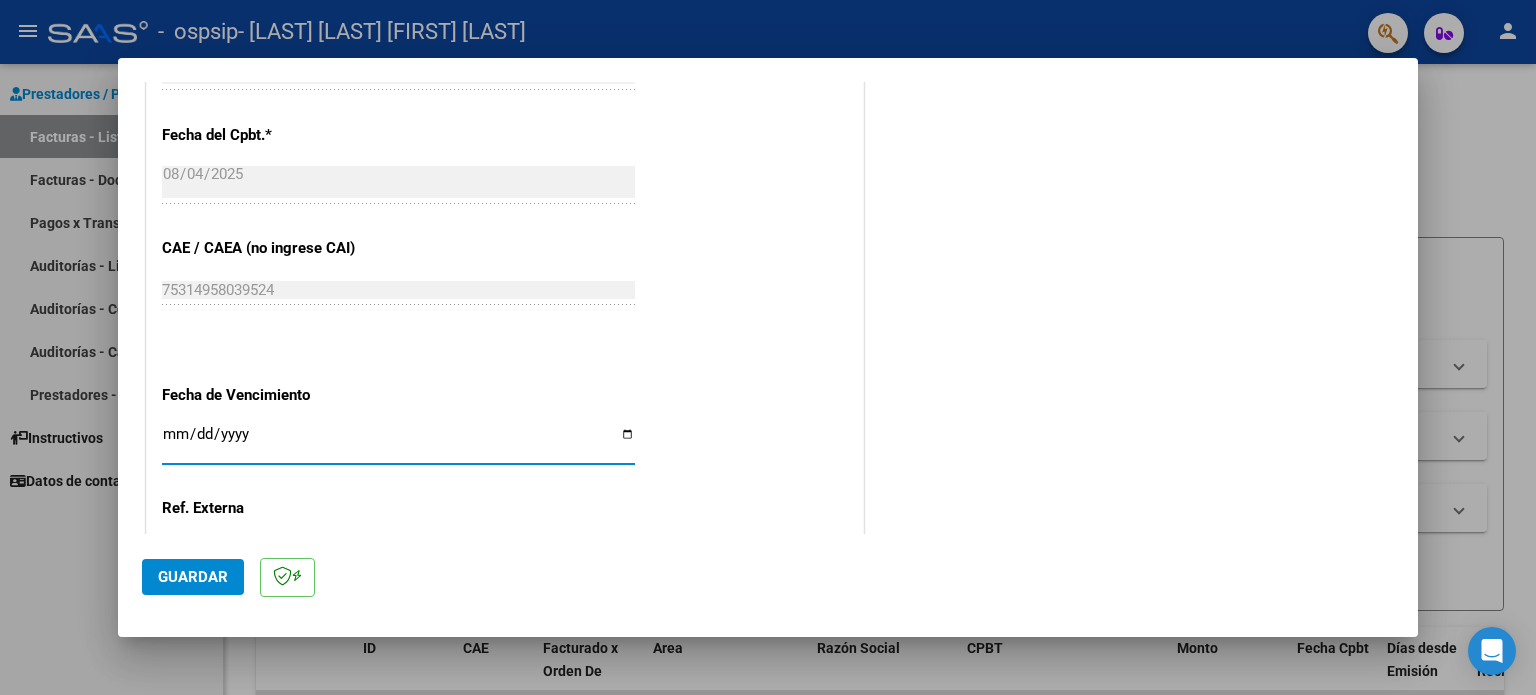 type on "2025-08-14" 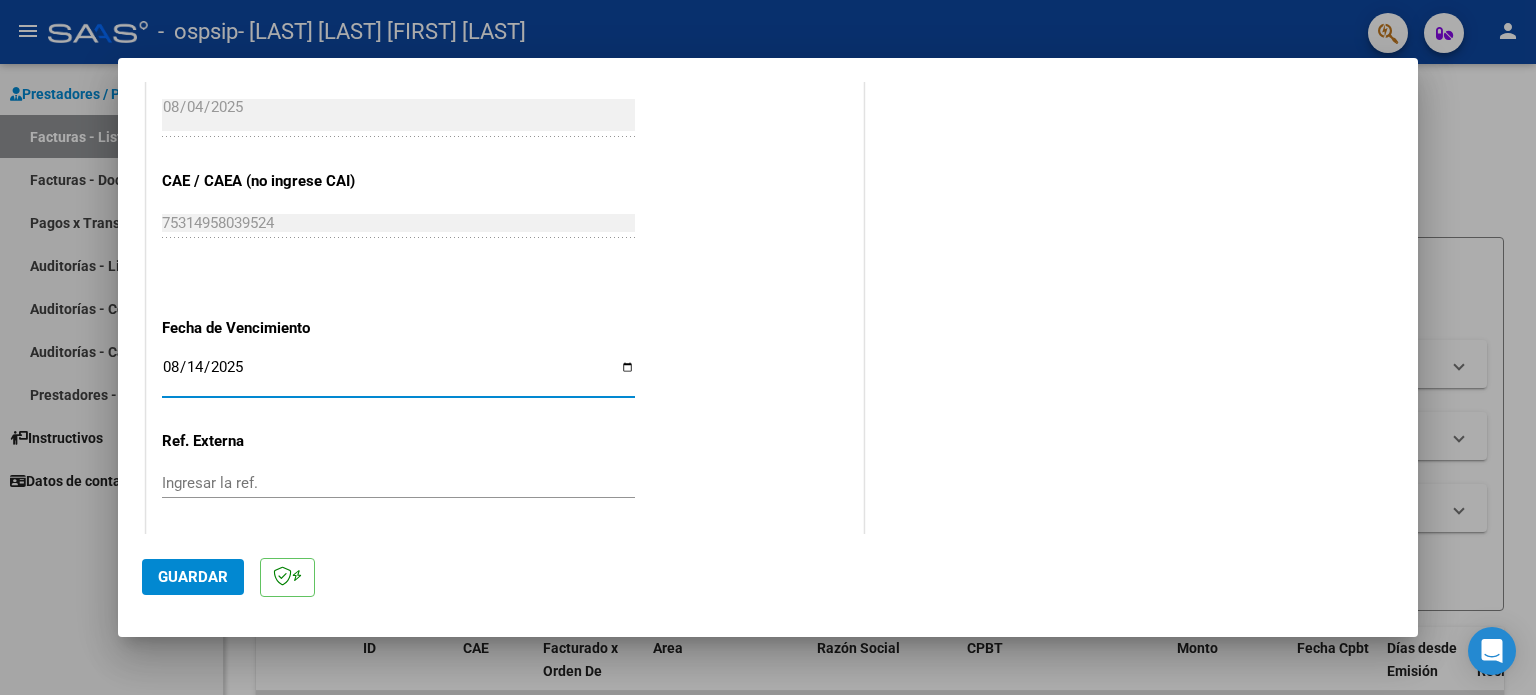 scroll, scrollTop: 1268, scrollLeft: 0, axis: vertical 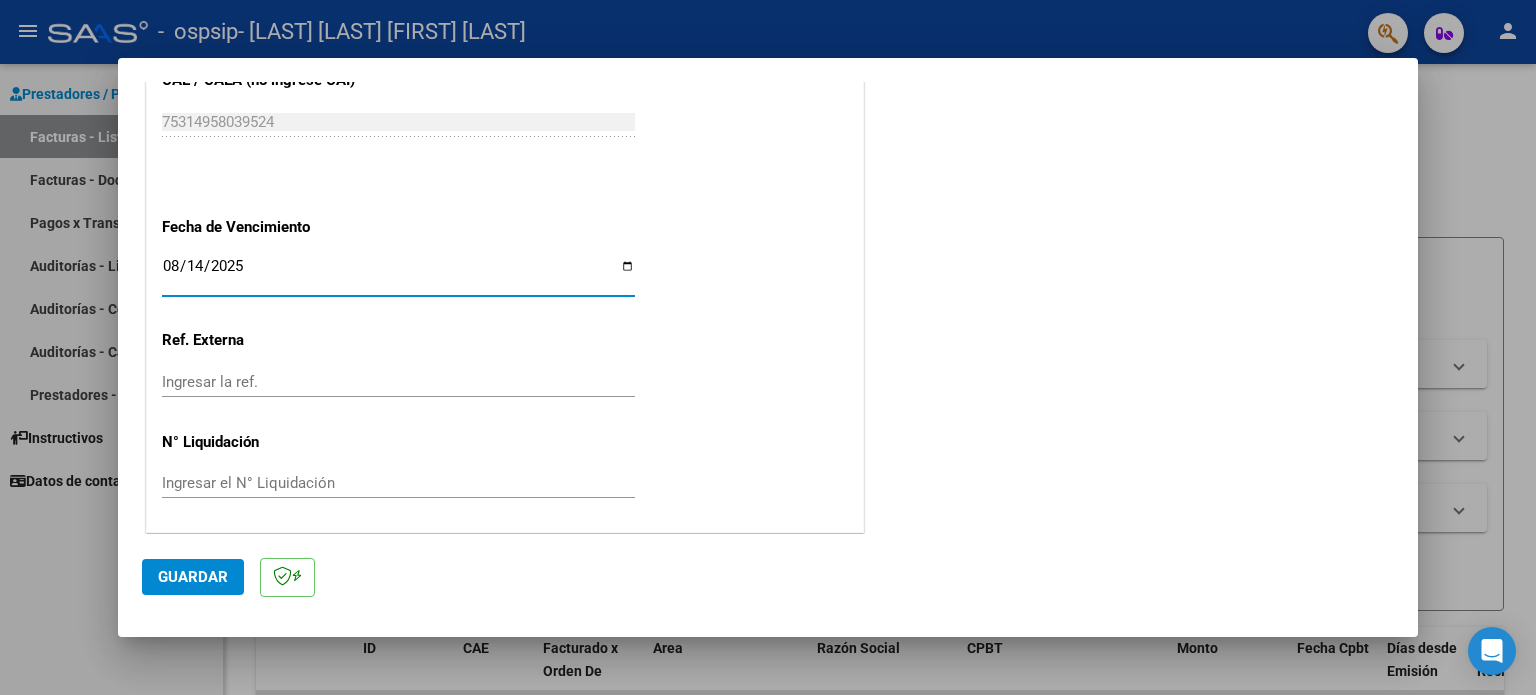 click on "Ingresar la ref." at bounding box center [398, 382] 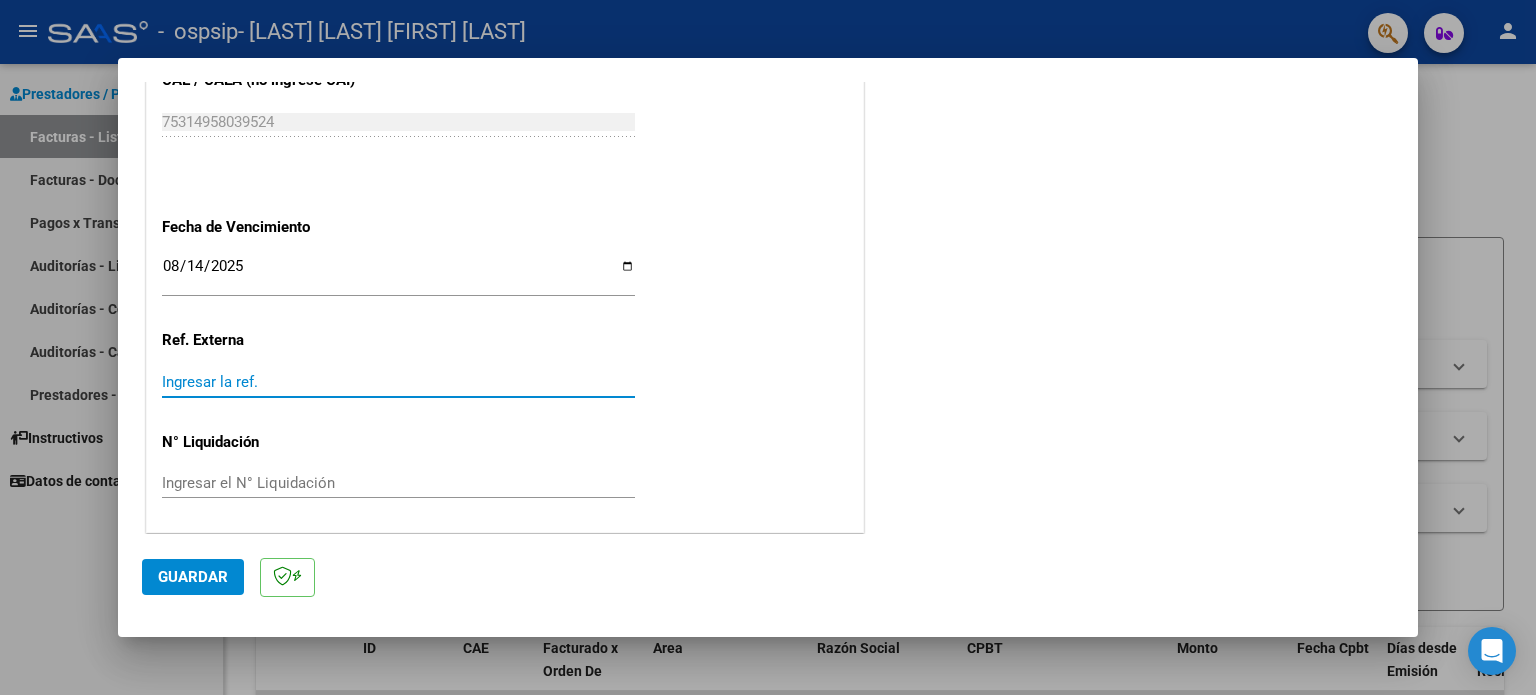 click on "Guardar" 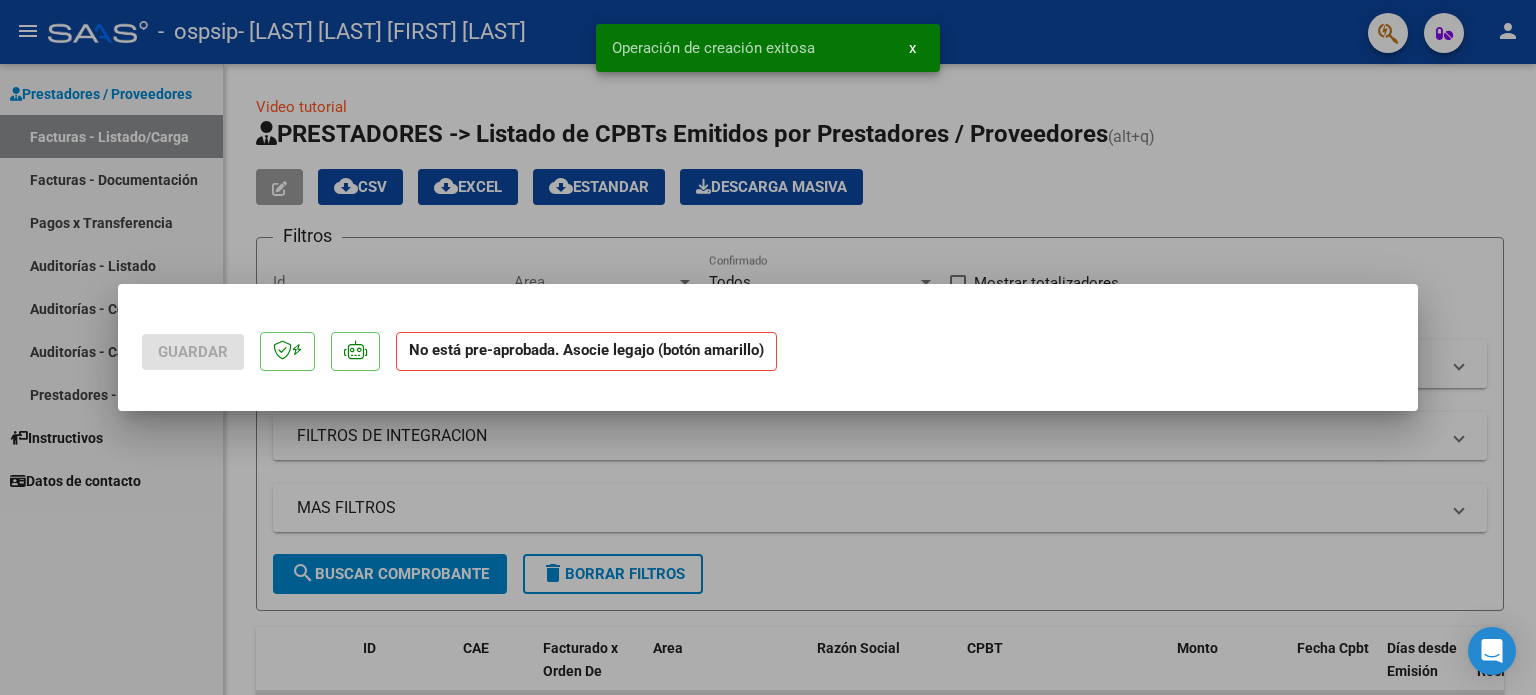 scroll, scrollTop: 0, scrollLeft: 0, axis: both 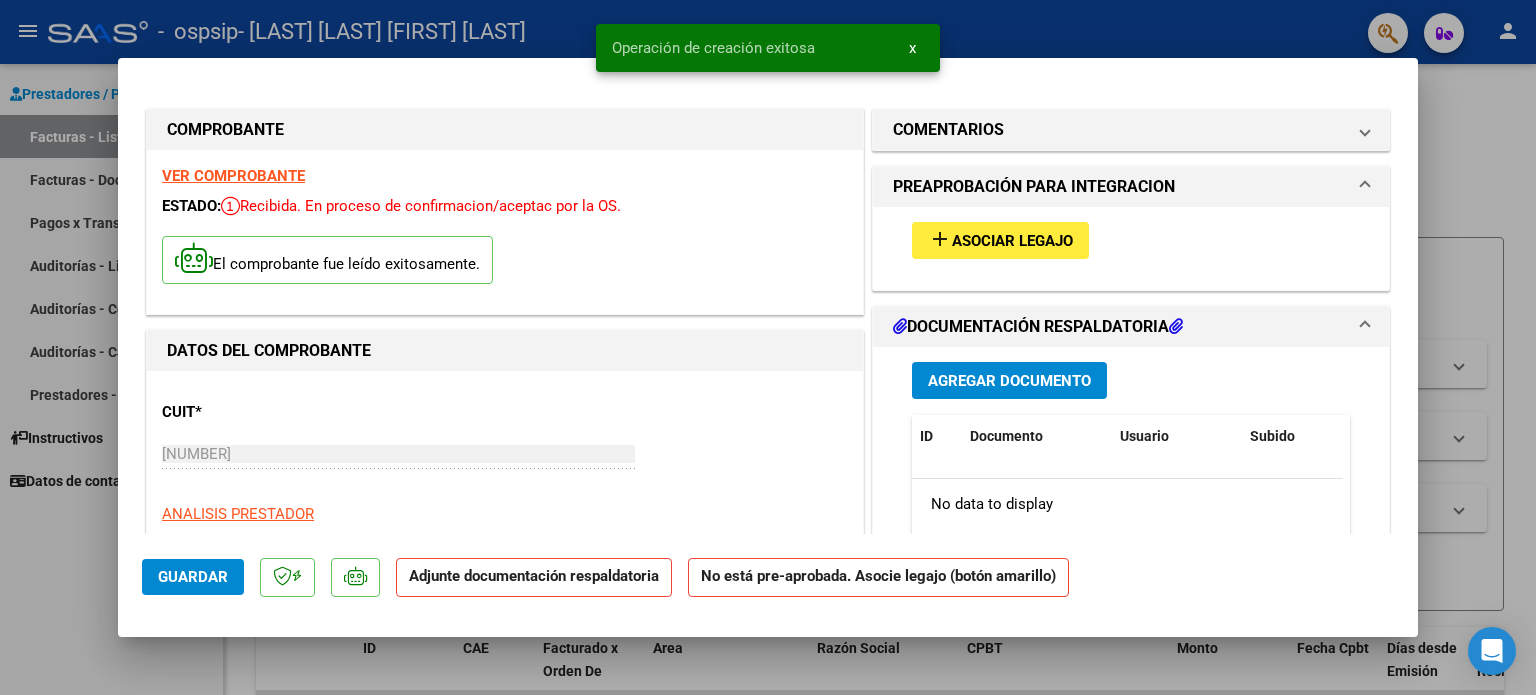 click on "Asociar Legajo" at bounding box center (1012, 241) 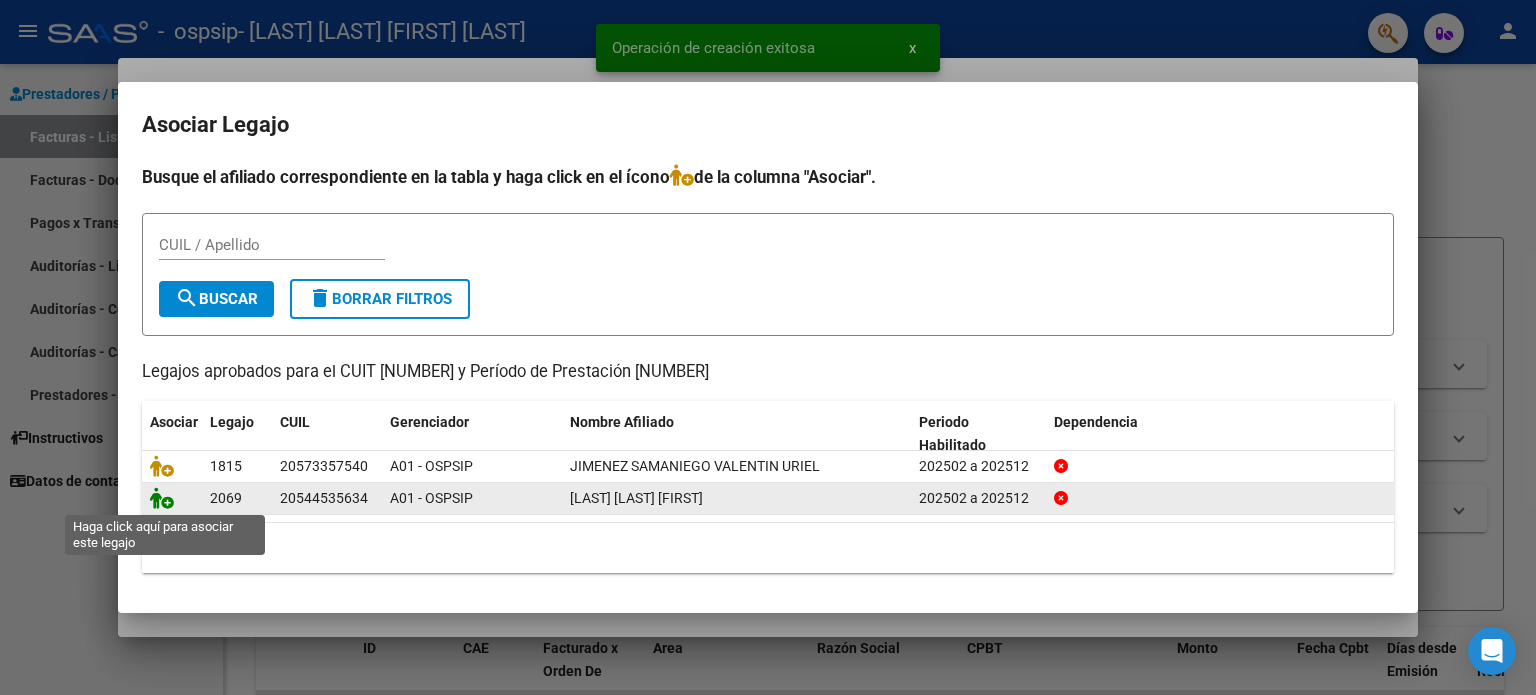 click 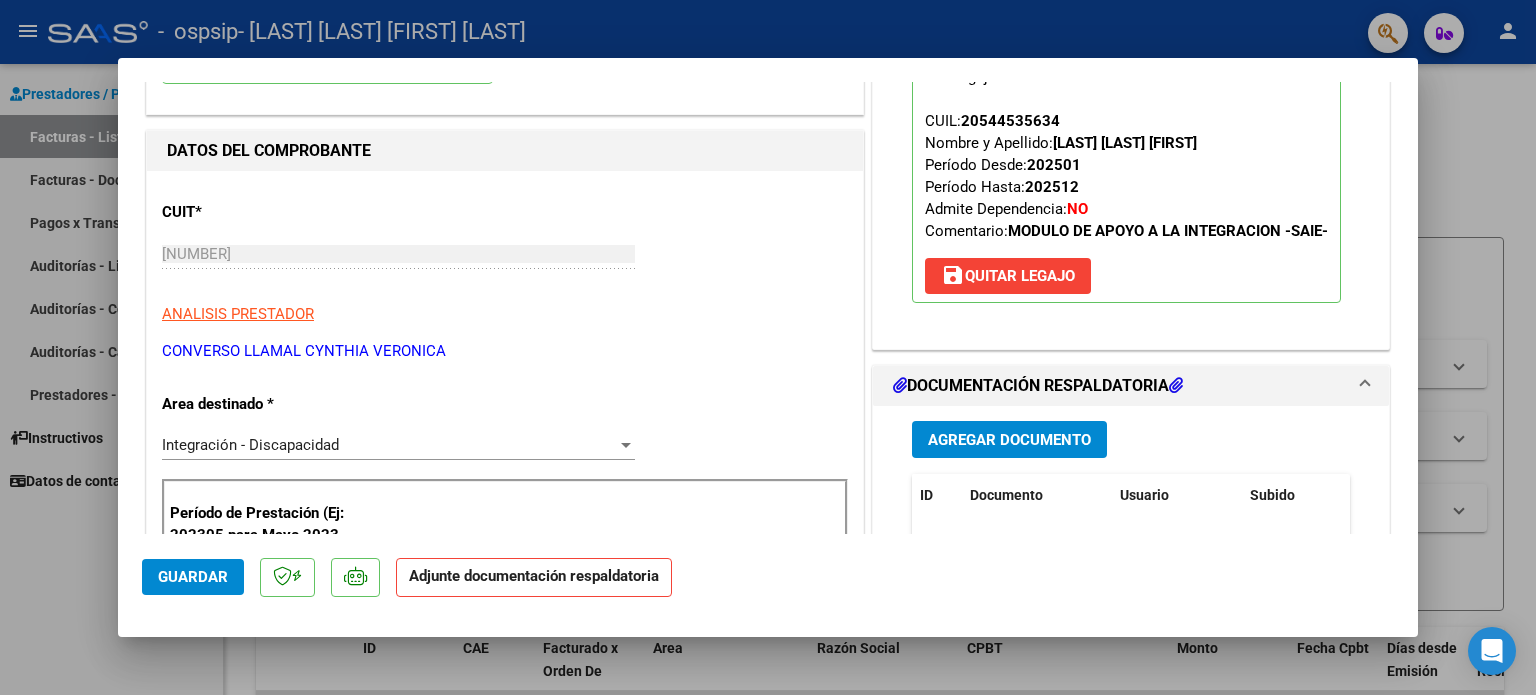 scroll, scrollTop: 300, scrollLeft: 0, axis: vertical 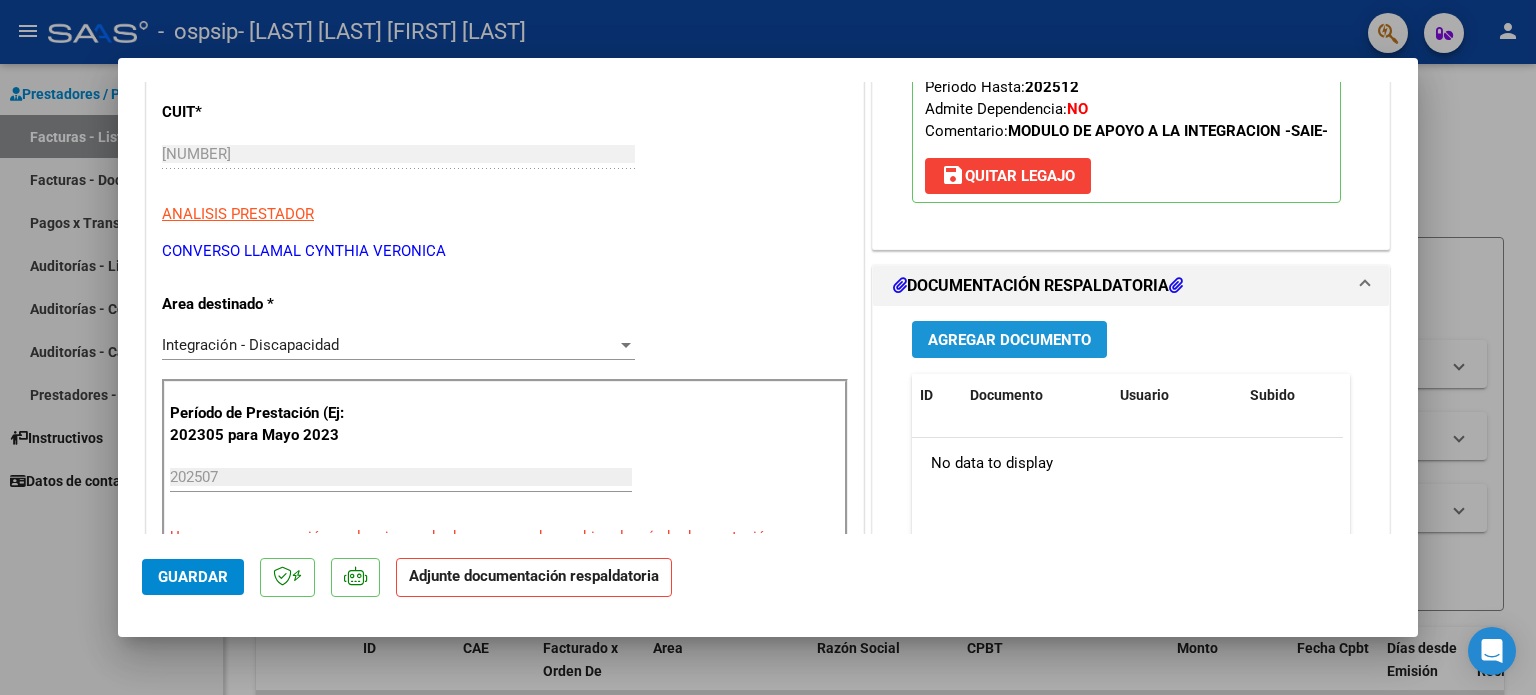 click on "Agregar Documento" at bounding box center (1009, 340) 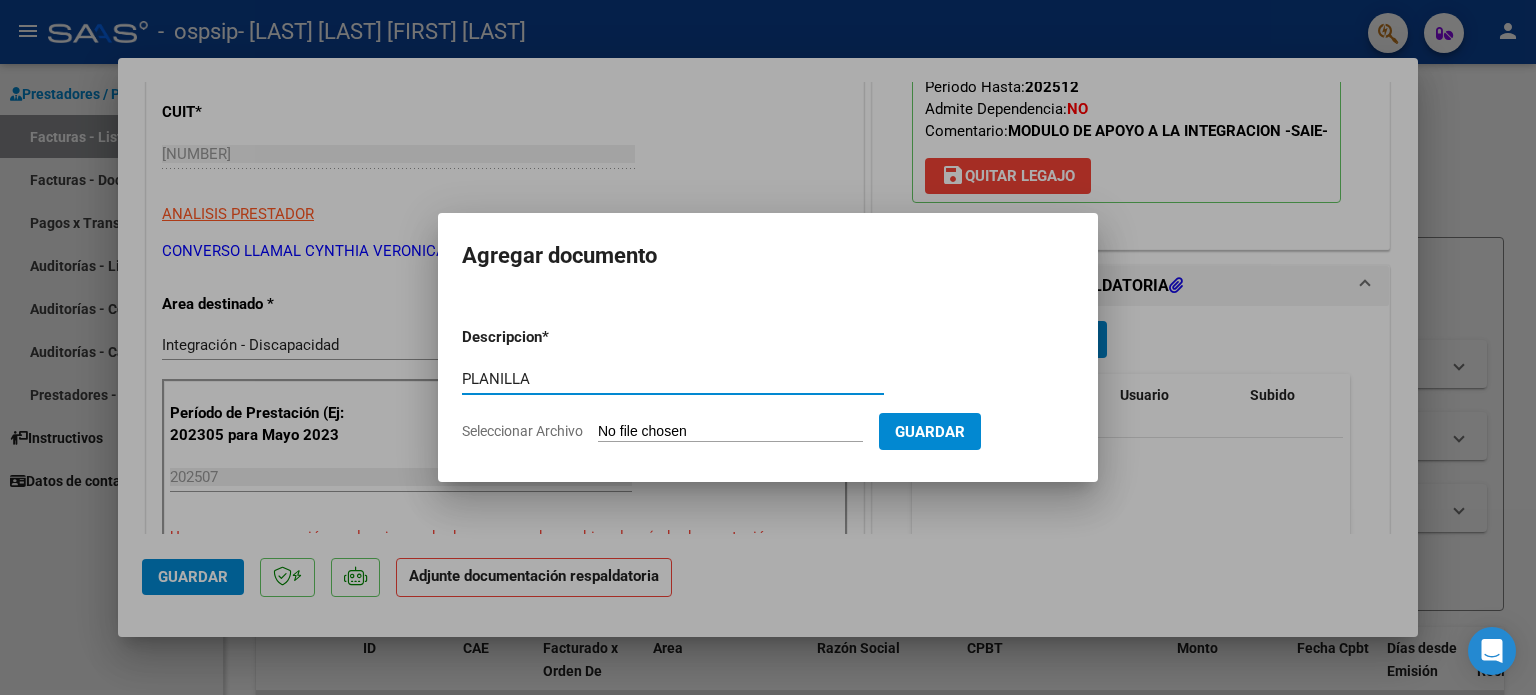 type on "PLANILLA" 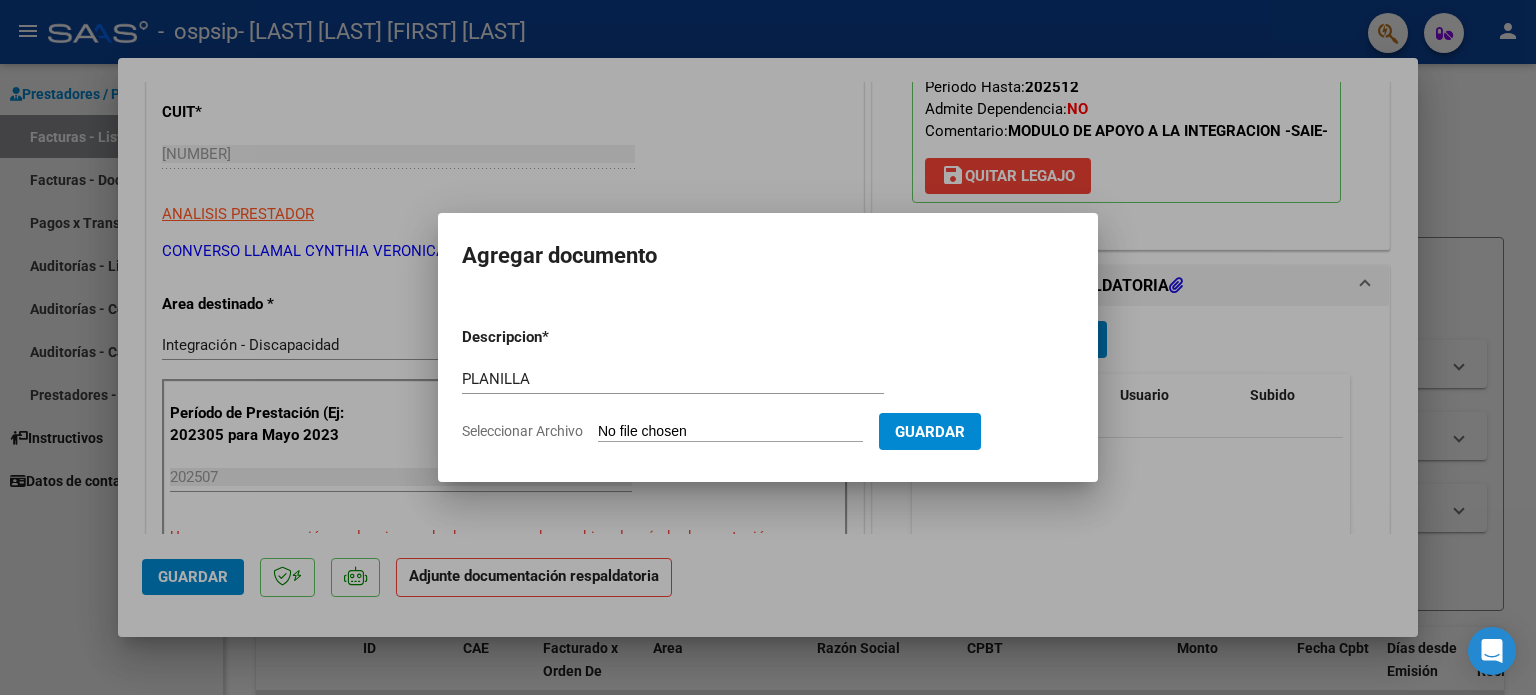 type on "[FILEPATH]" 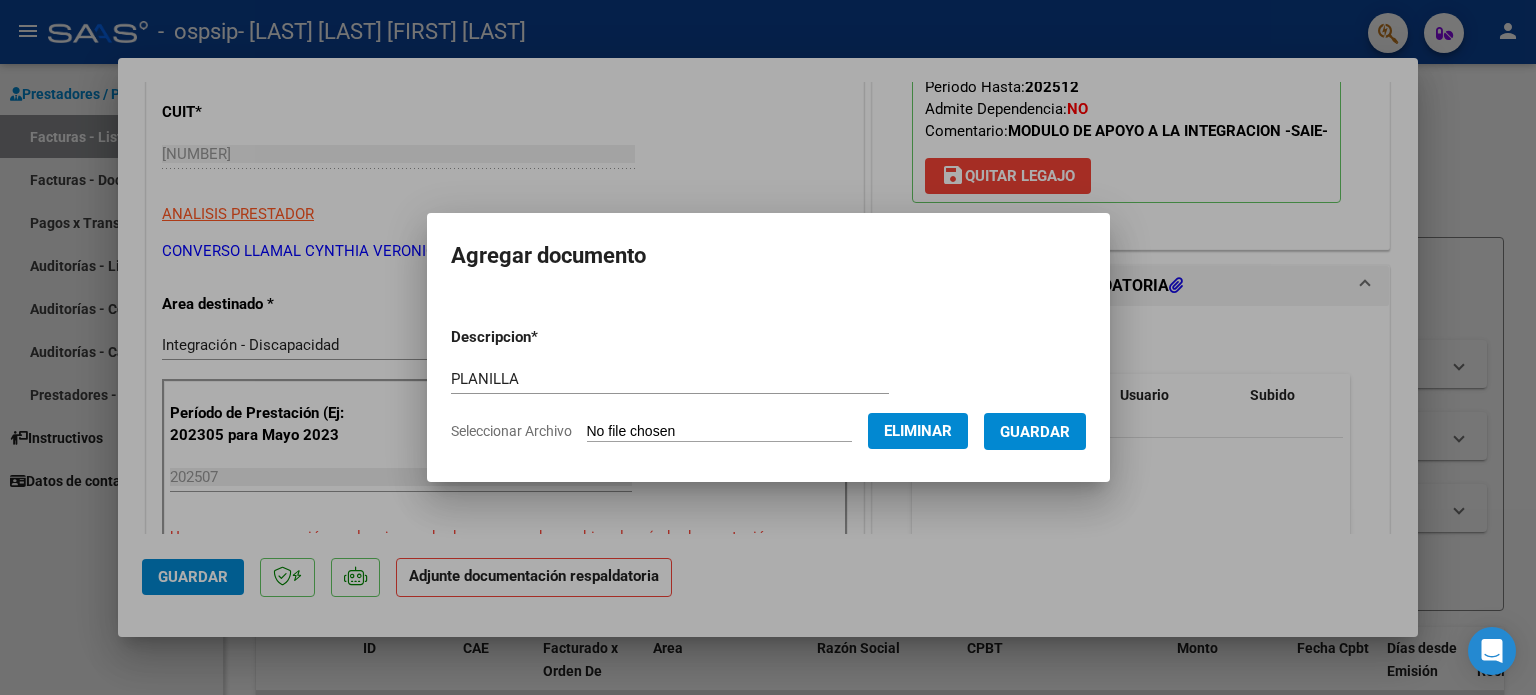 click on "Eliminar" 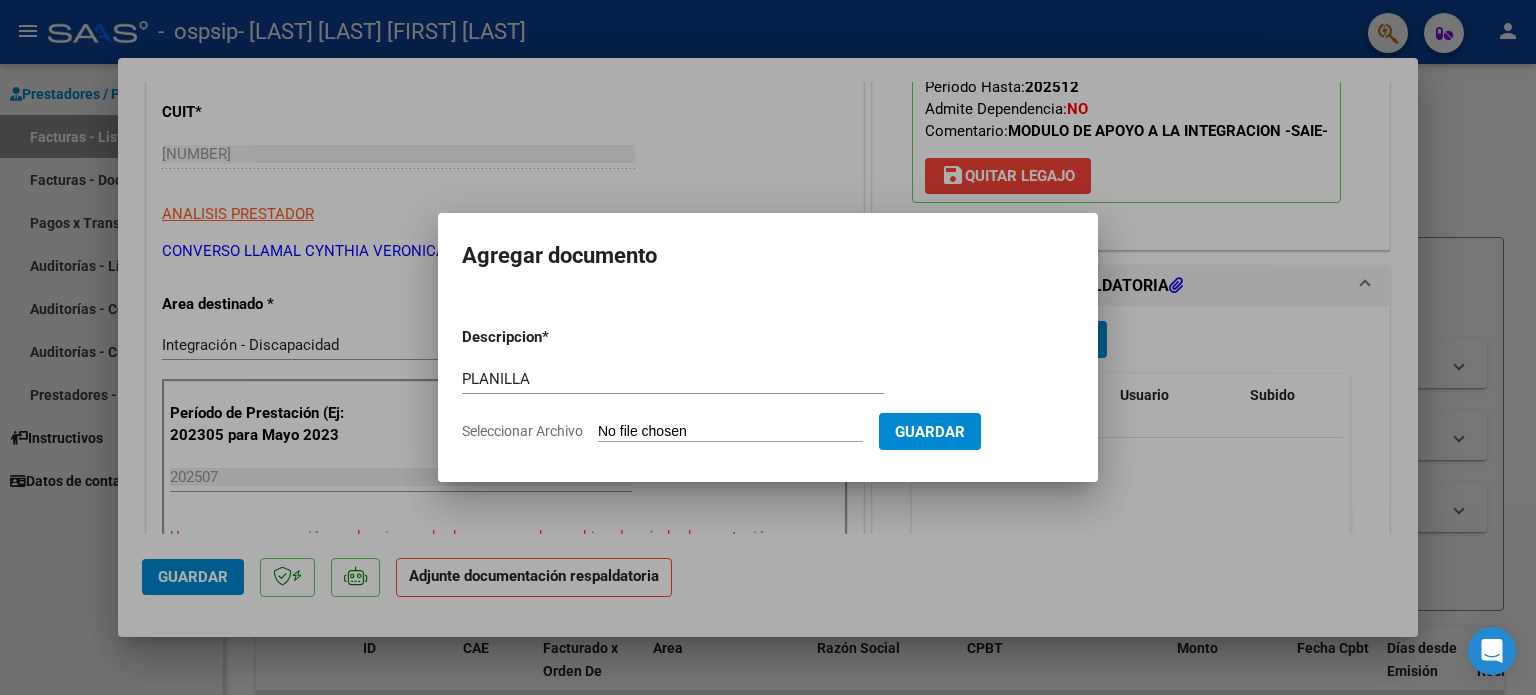 click on "Seleccionar Archivo" at bounding box center [730, 432] 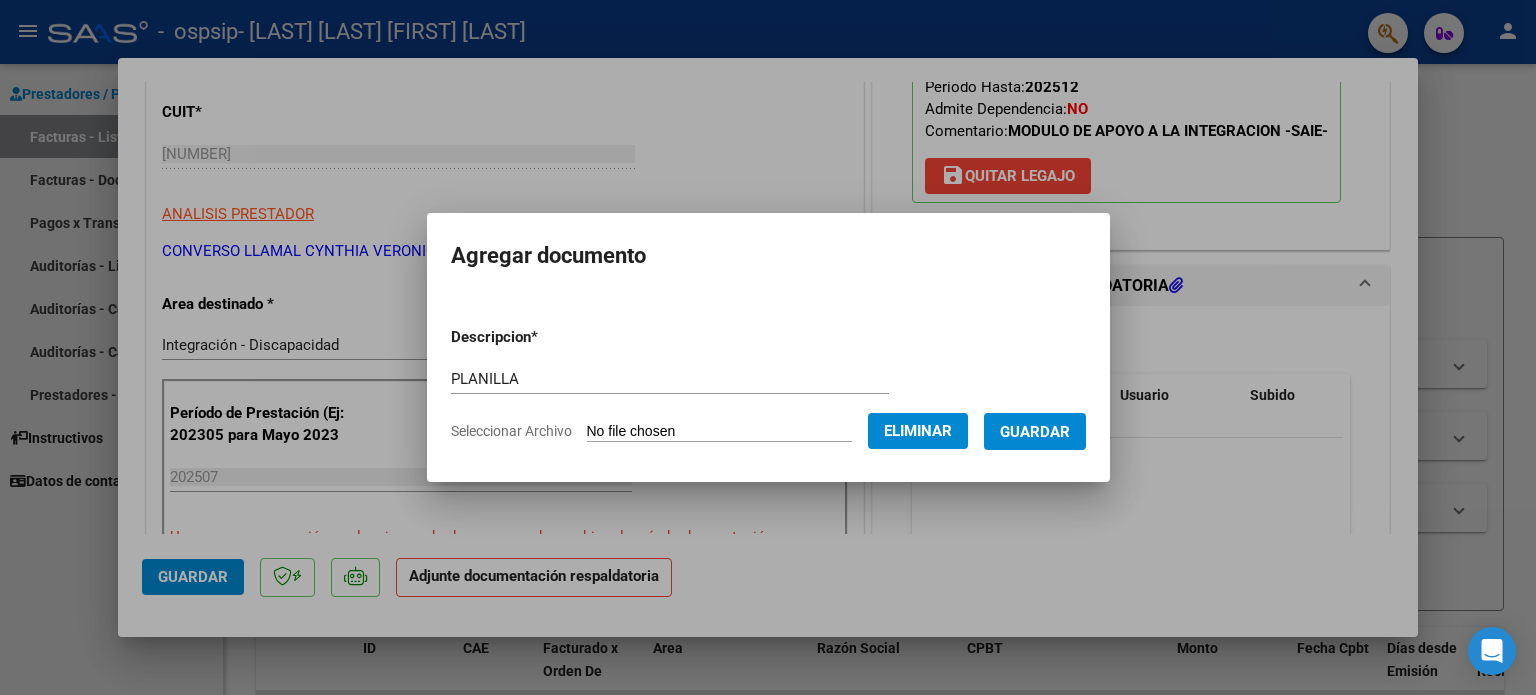 click on "Guardar" at bounding box center (1035, 432) 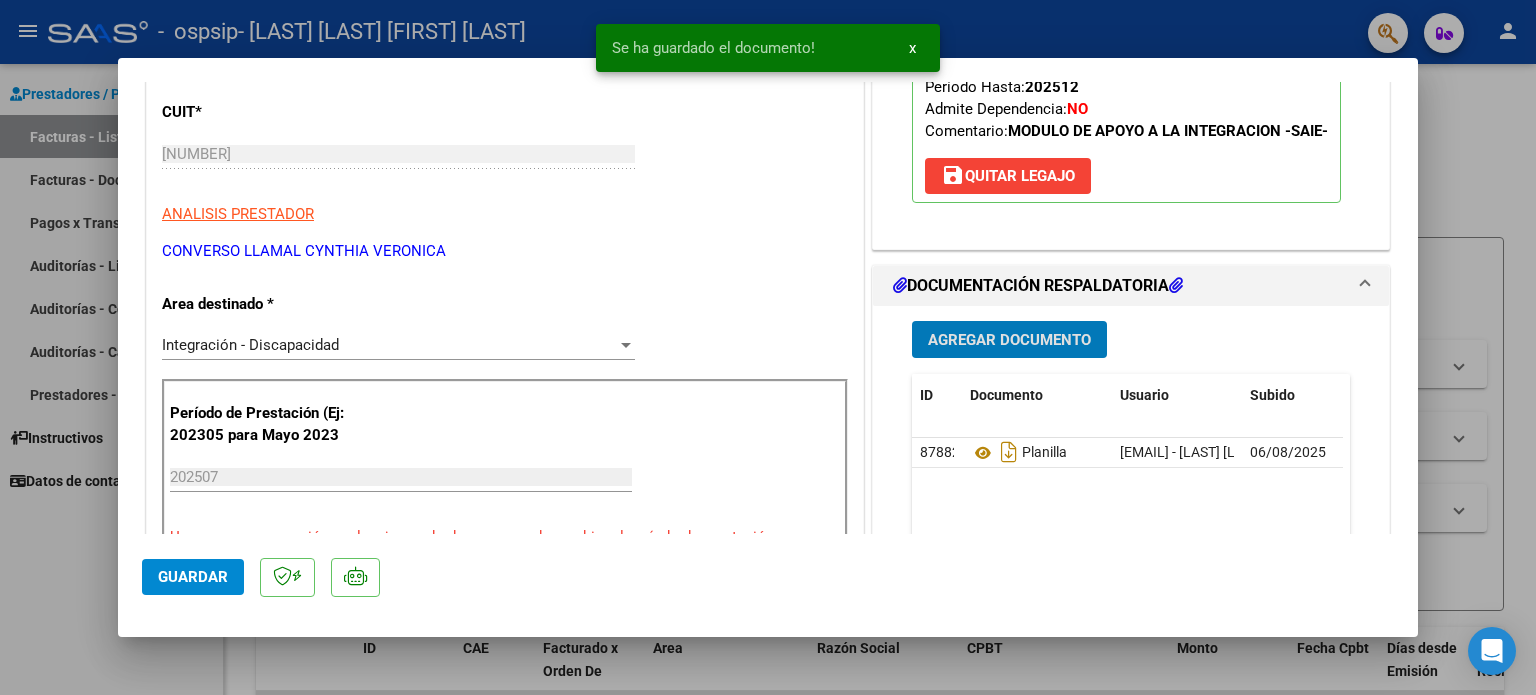 click on "Guardar" 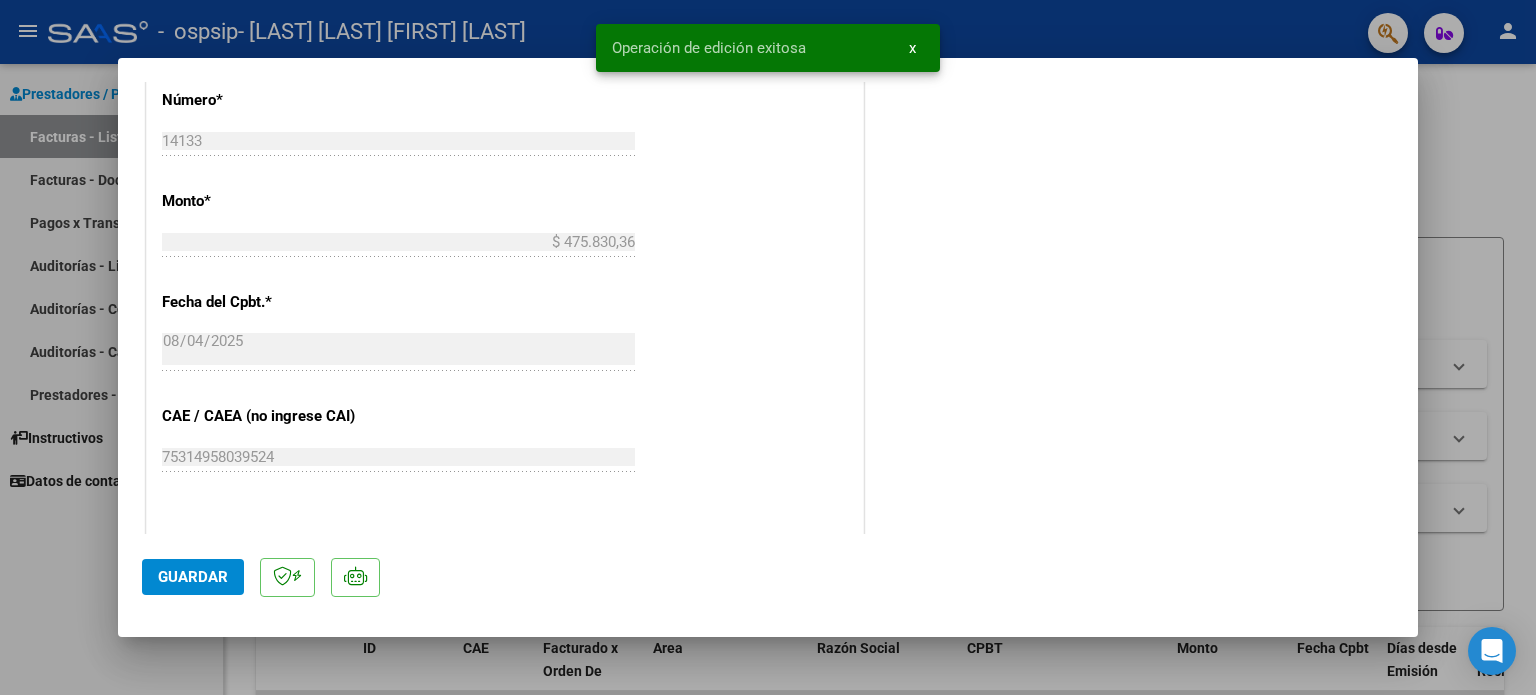 scroll, scrollTop: 1336, scrollLeft: 0, axis: vertical 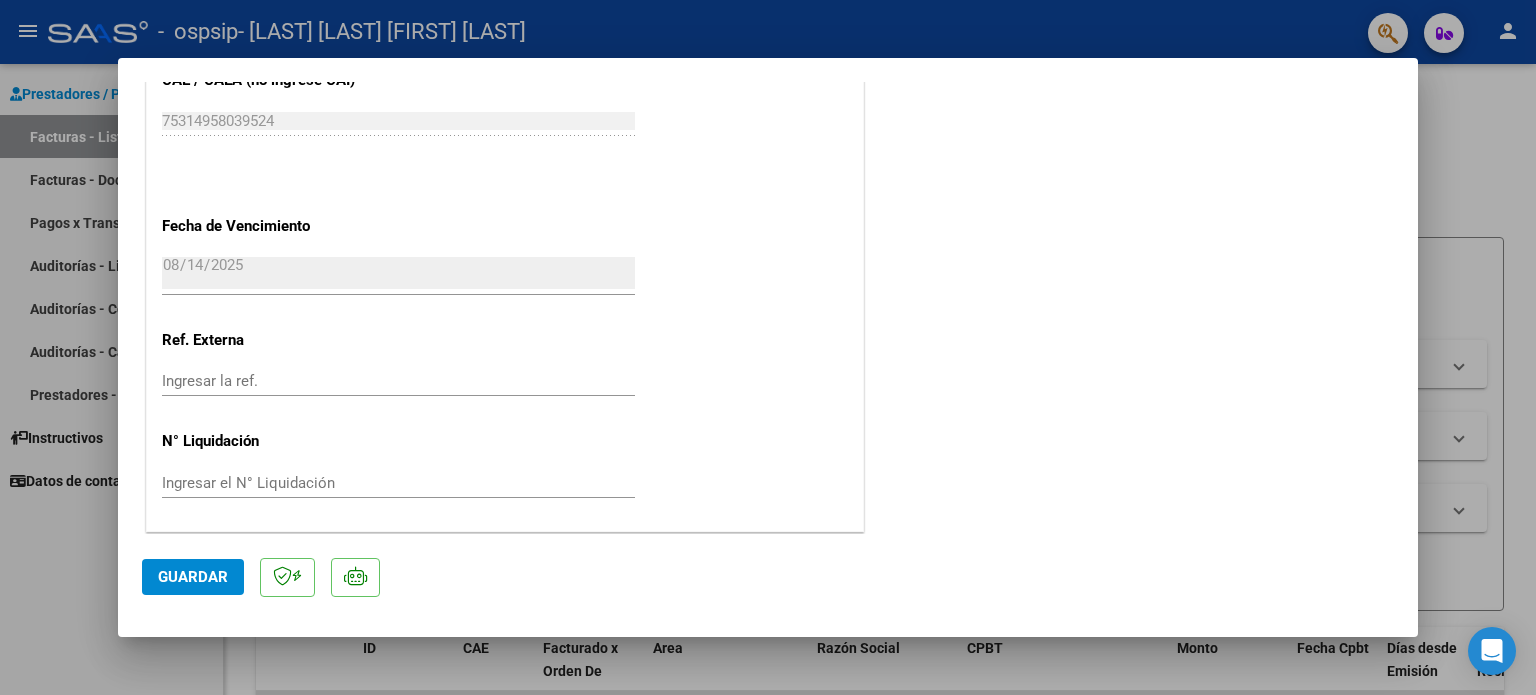 click at bounding box center [768, 347] 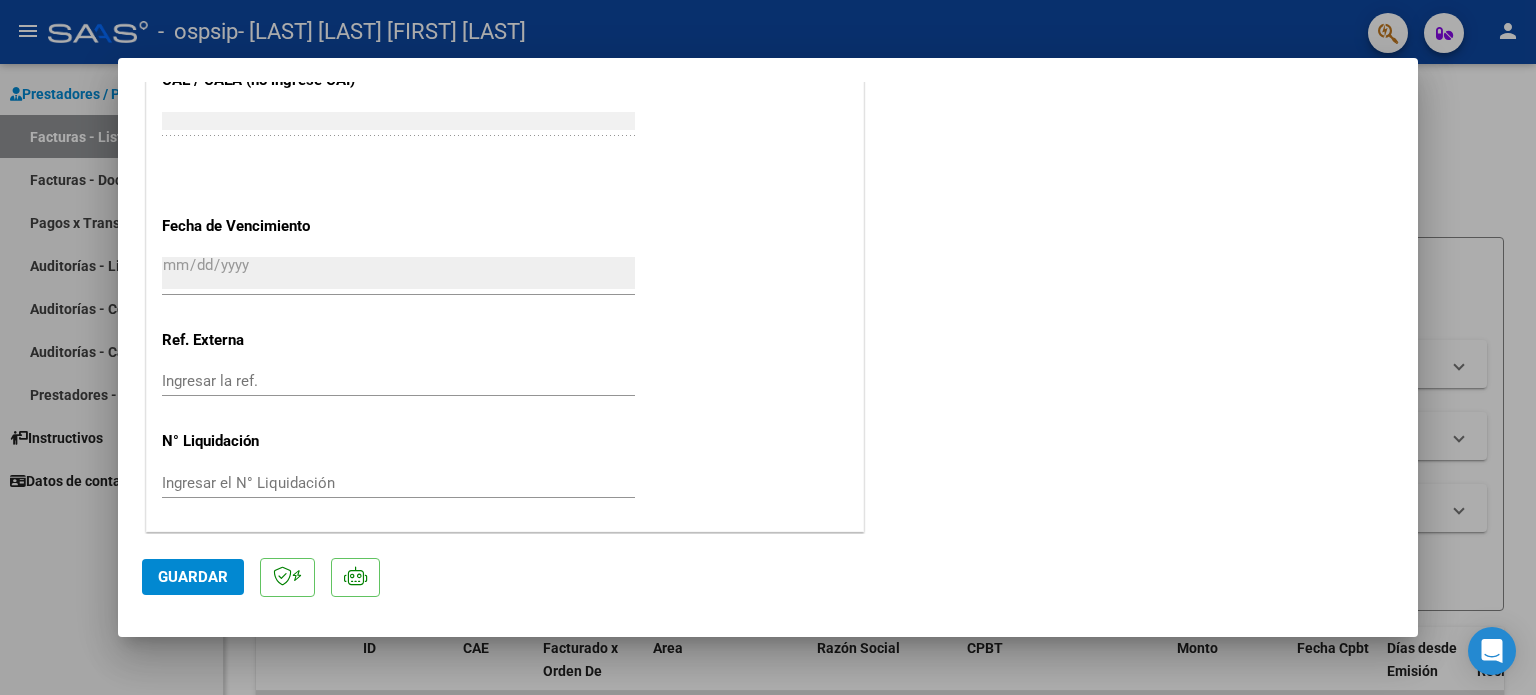 scroll, scrollTop: 1487, scrollLeft: 0, axis: vertical 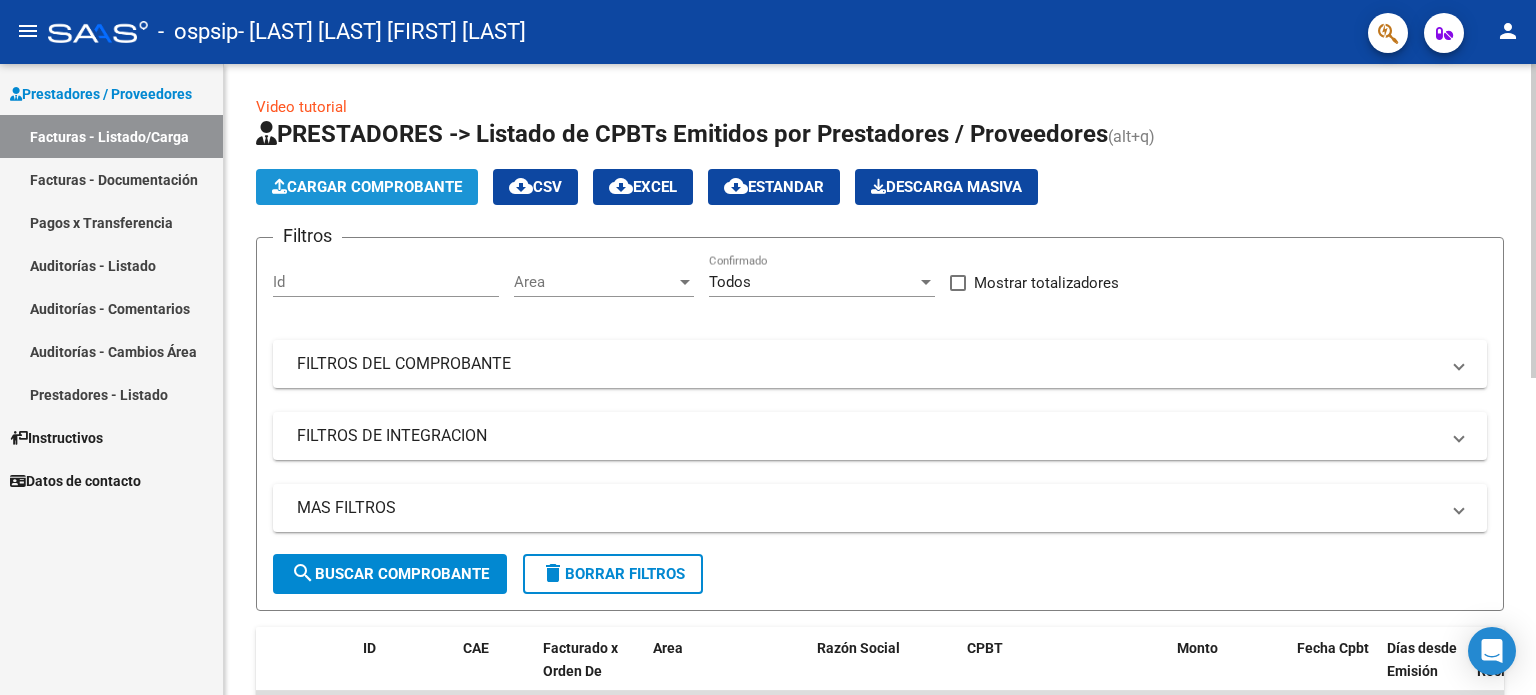 click on "Cargar Comprobante" 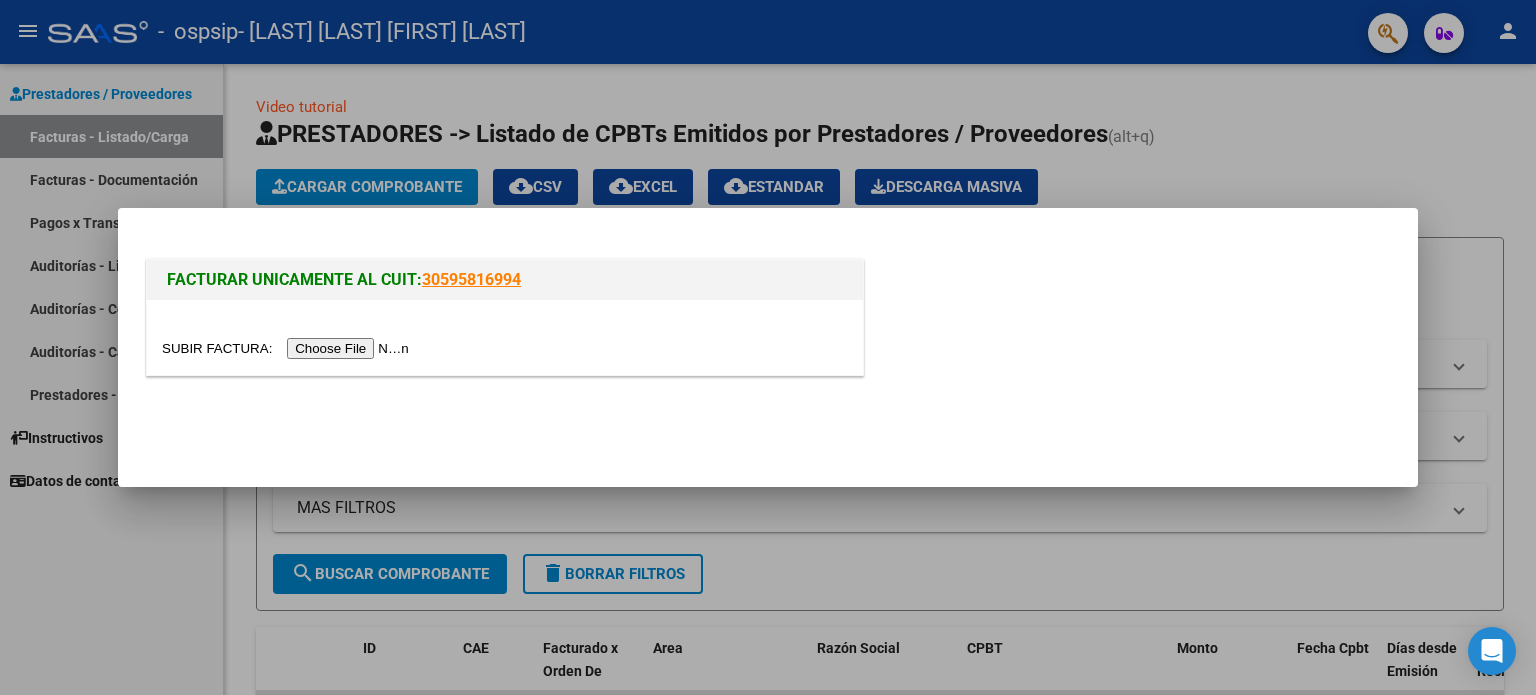click at bounding box center (288, 348) 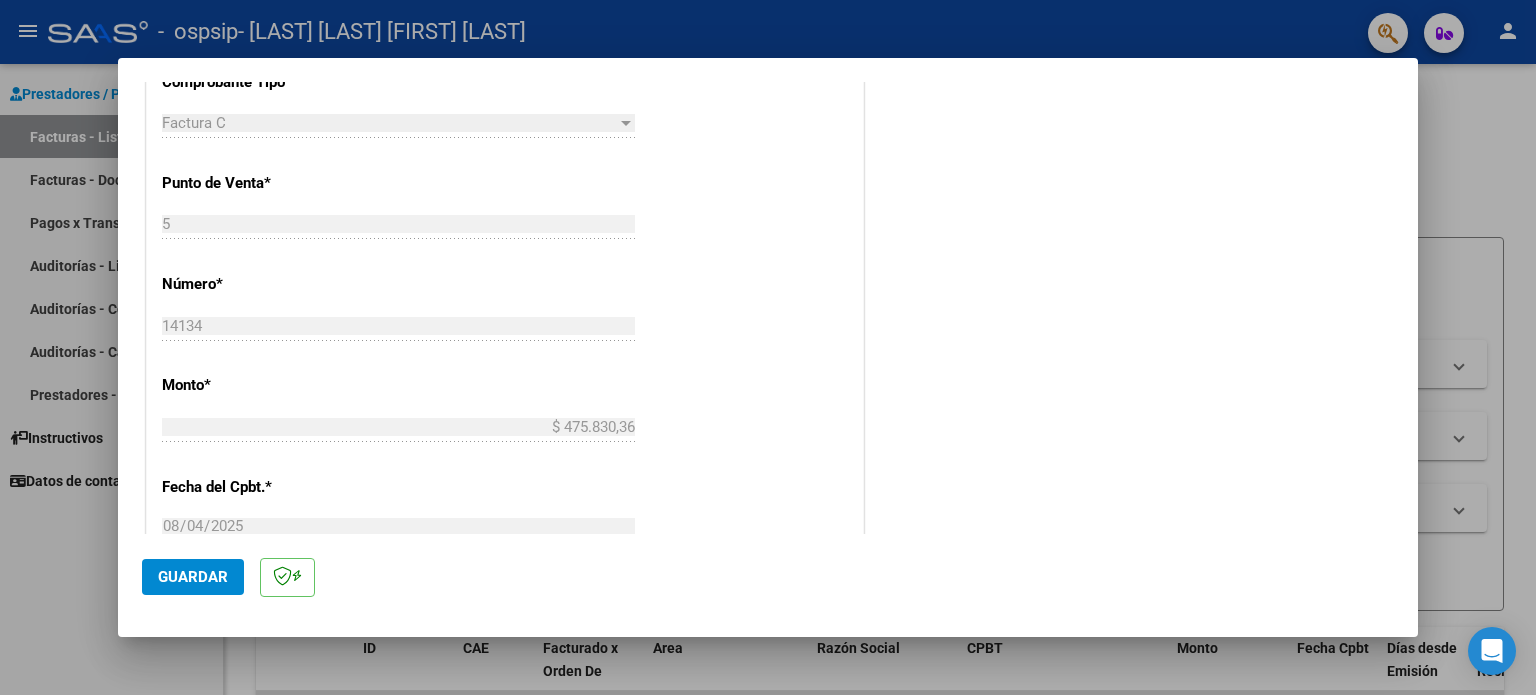 scroll, scrollTop: 600, scrollLeft: 0, axis: vertical 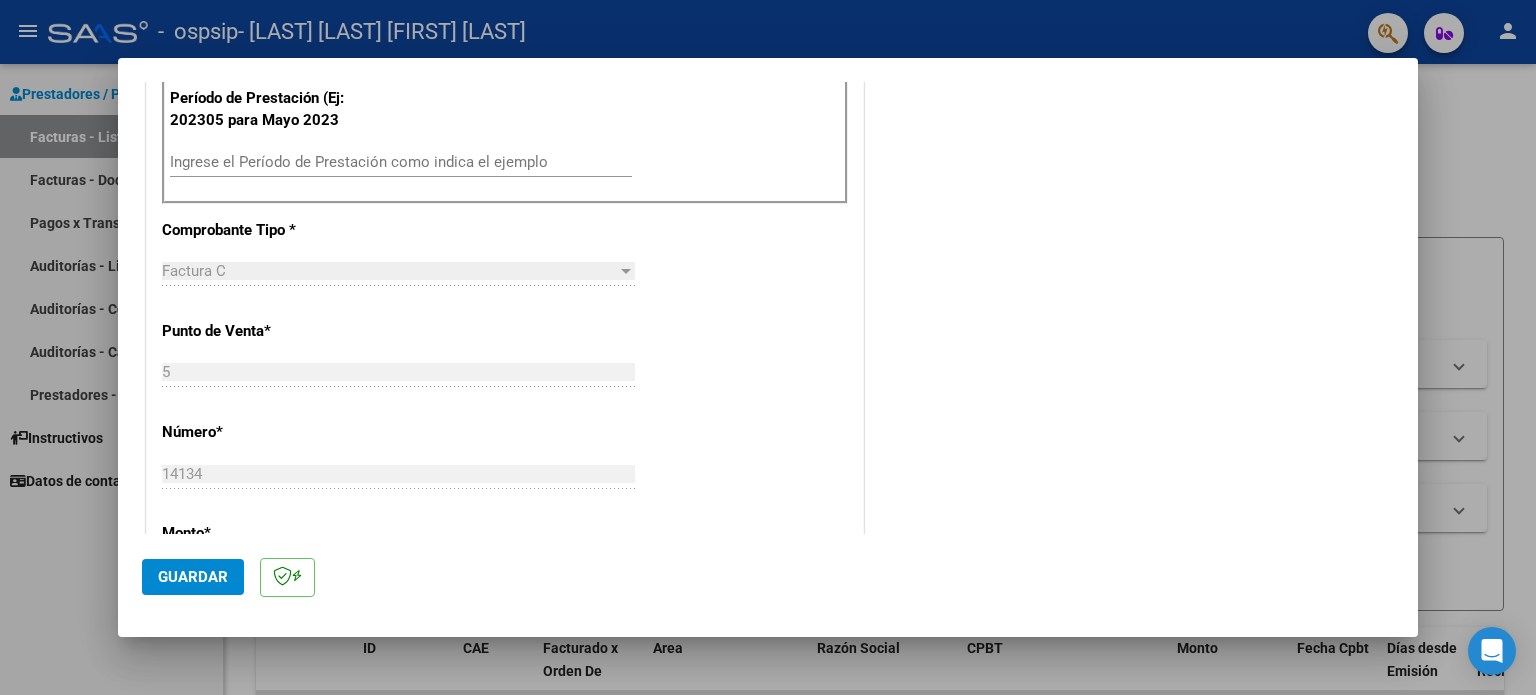 click on "Ingrese el Período de Prestación como indica el ejemplo" at bounding box center [401, 162] 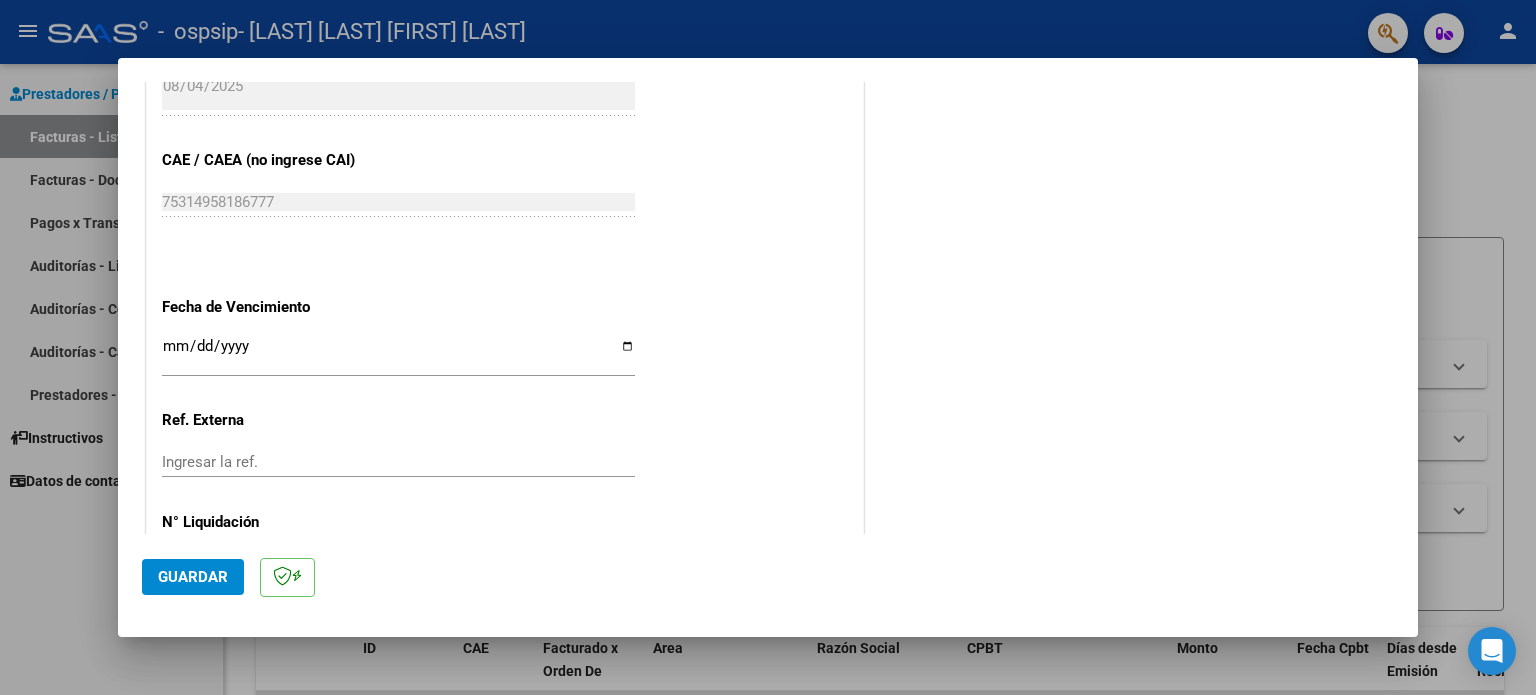 scroll, scrollTop: 1200, scrollLeft: 0, axis: vertical 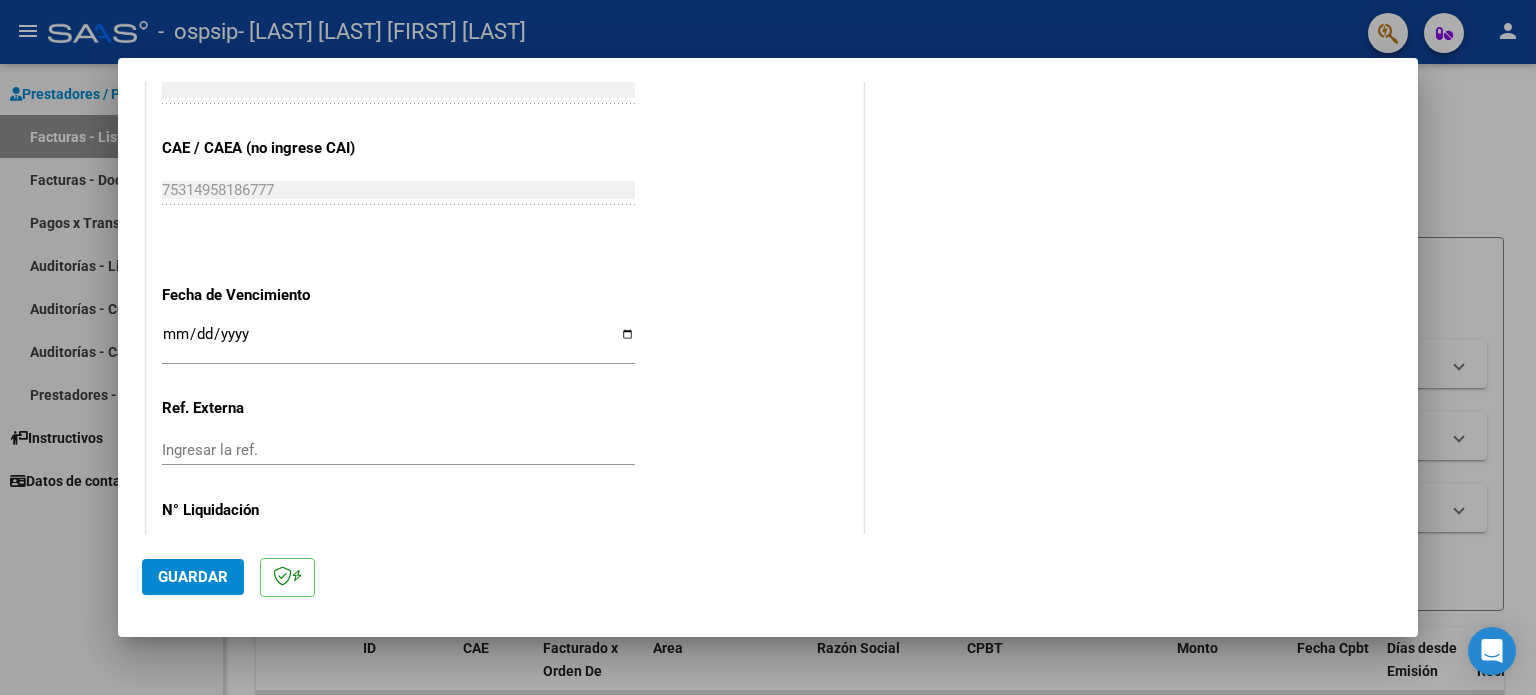 type on "202507" 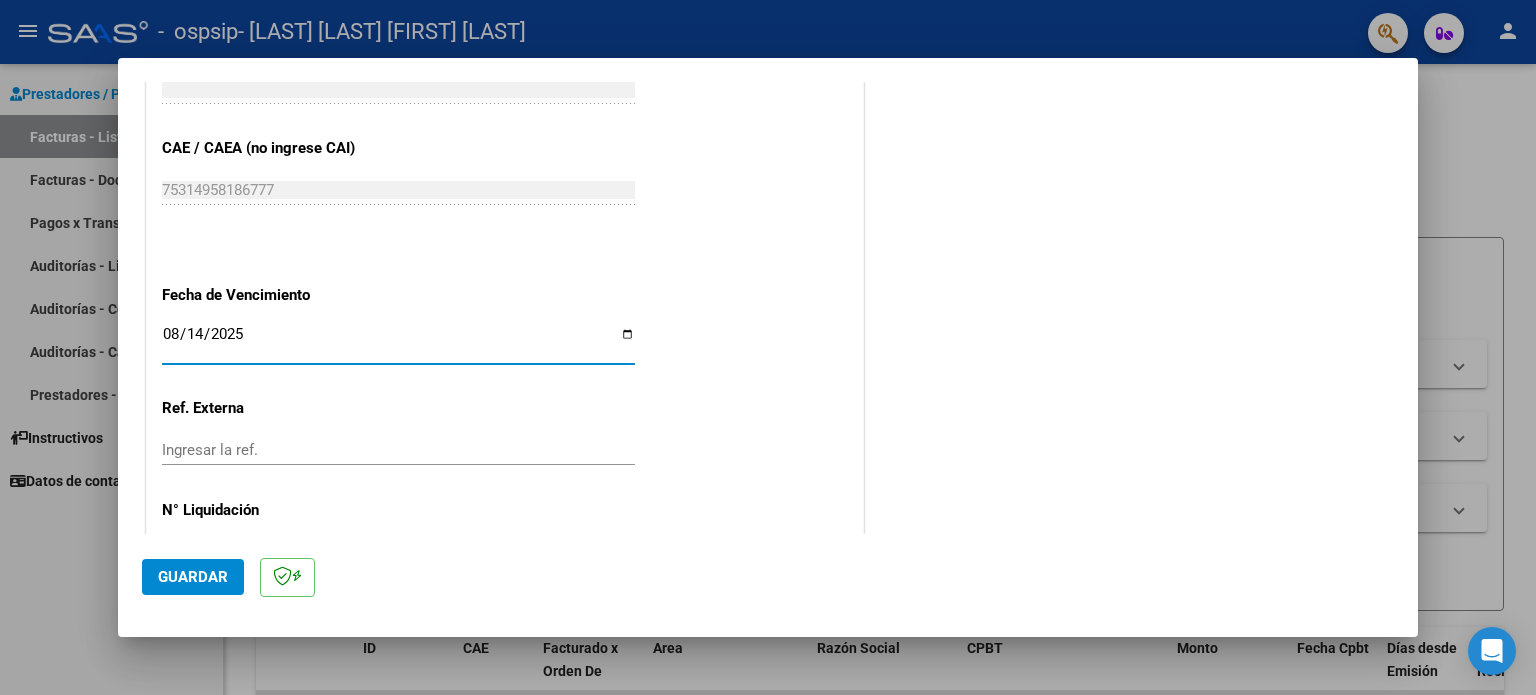 type on "2025-08-14" 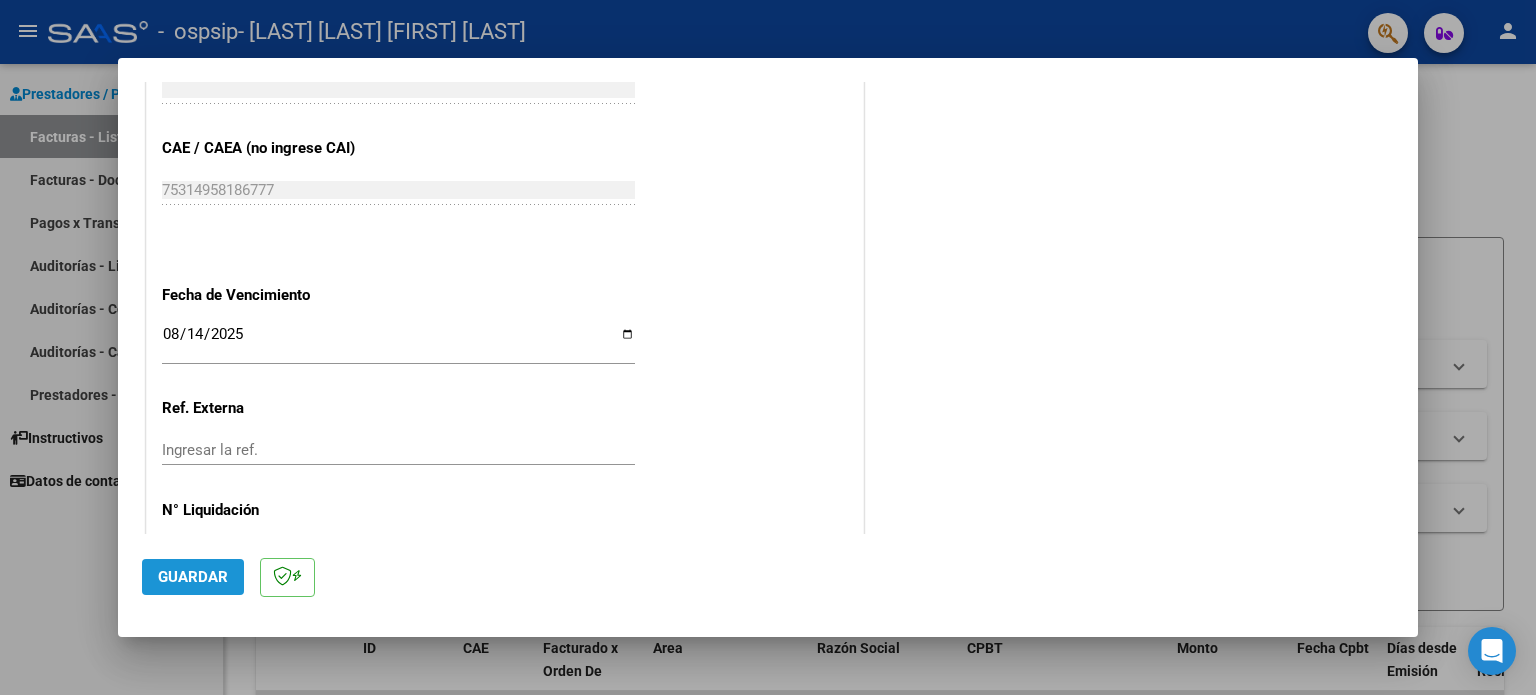 click on "Guardar" 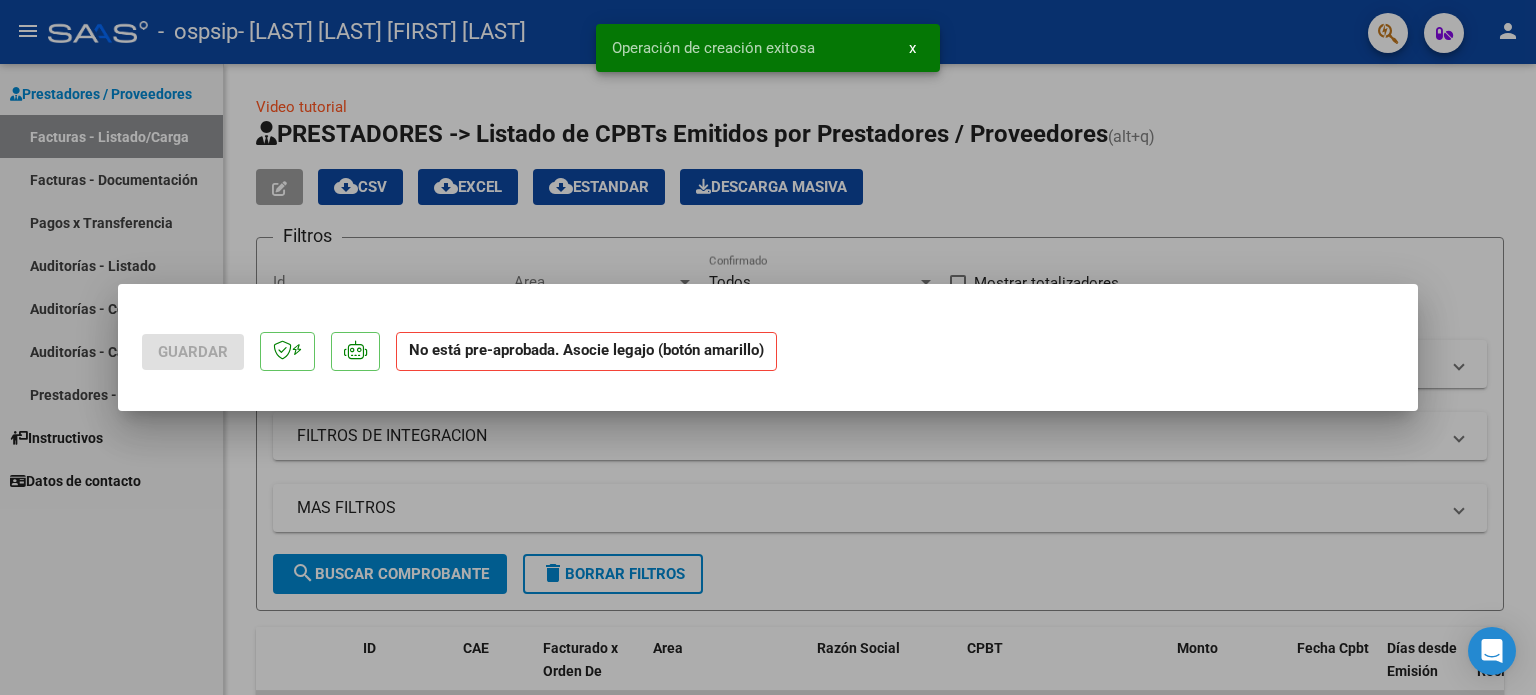 scroll, scrollTop: 0, scrollLeft: 0, axis: both 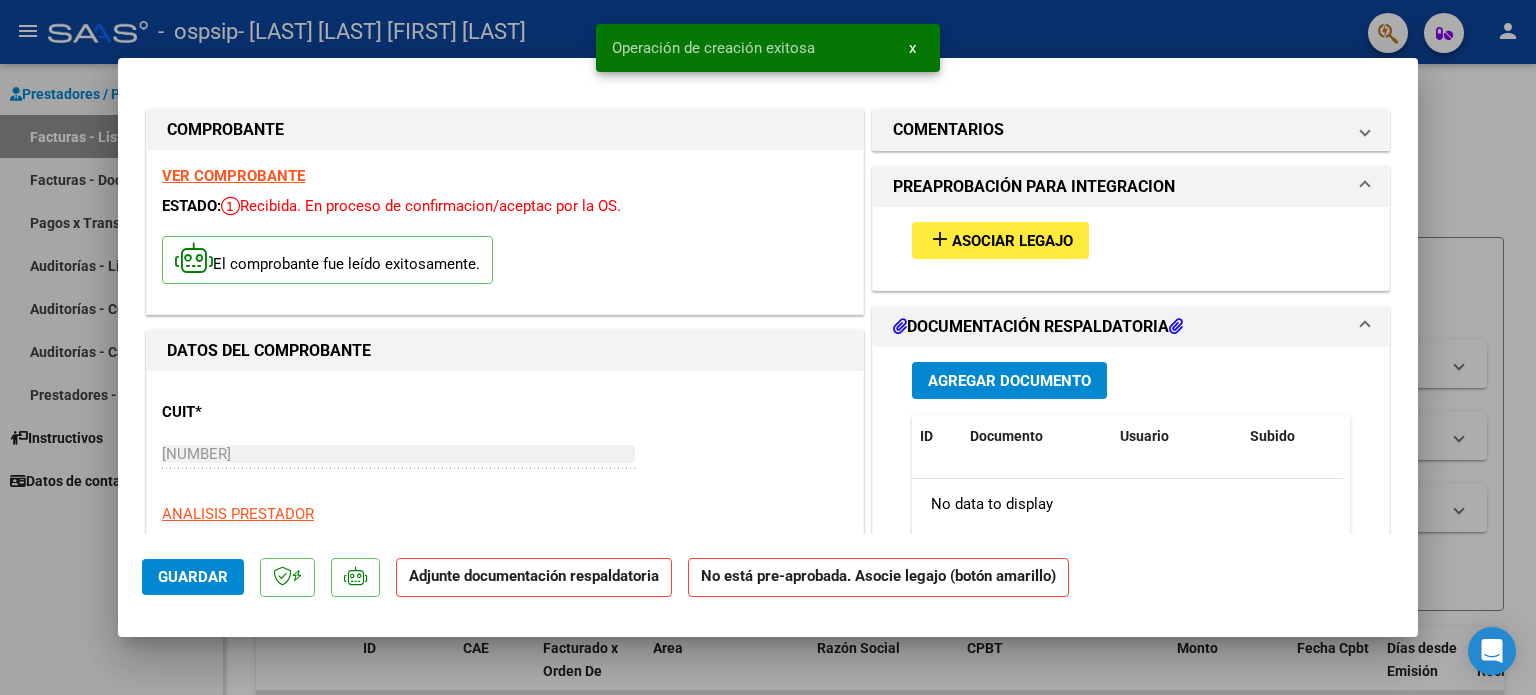 click on "Asociar Legajo" at bounding box center (1012, 241) 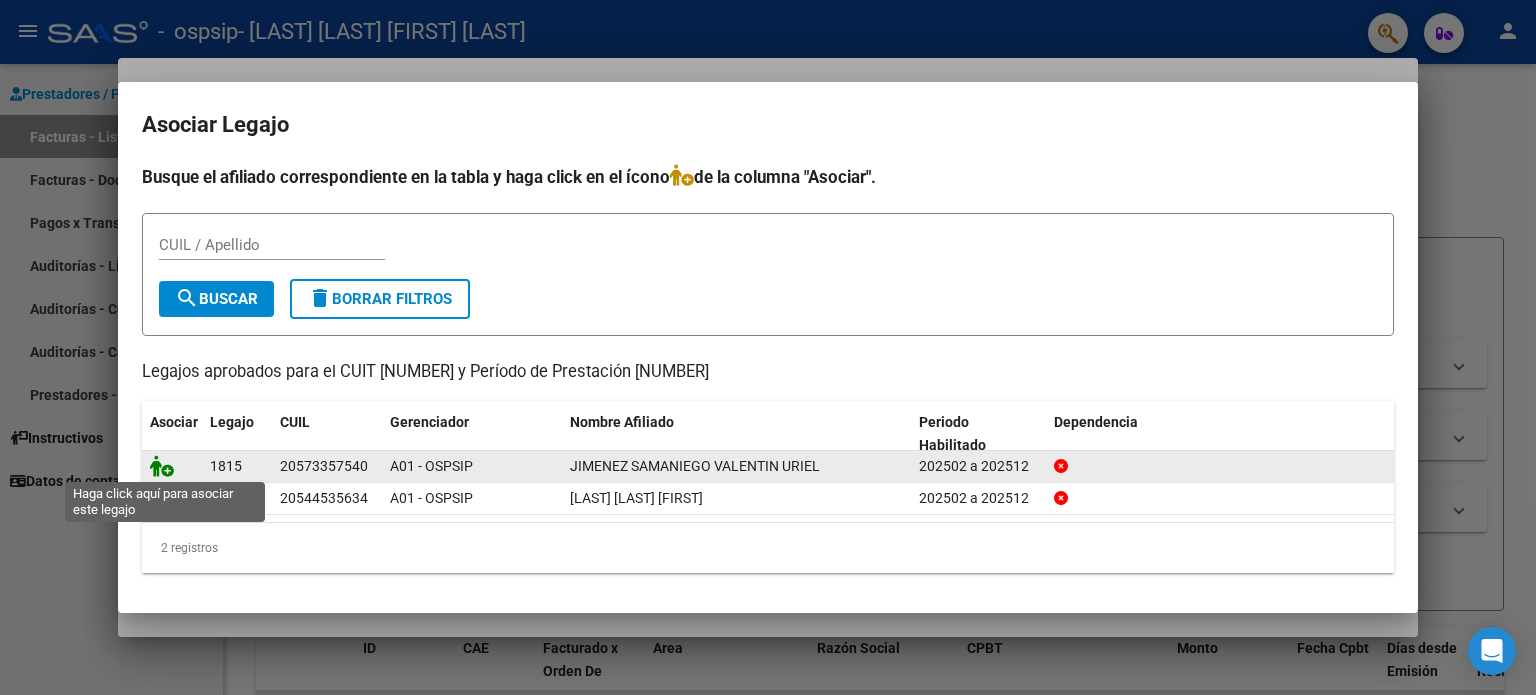 click 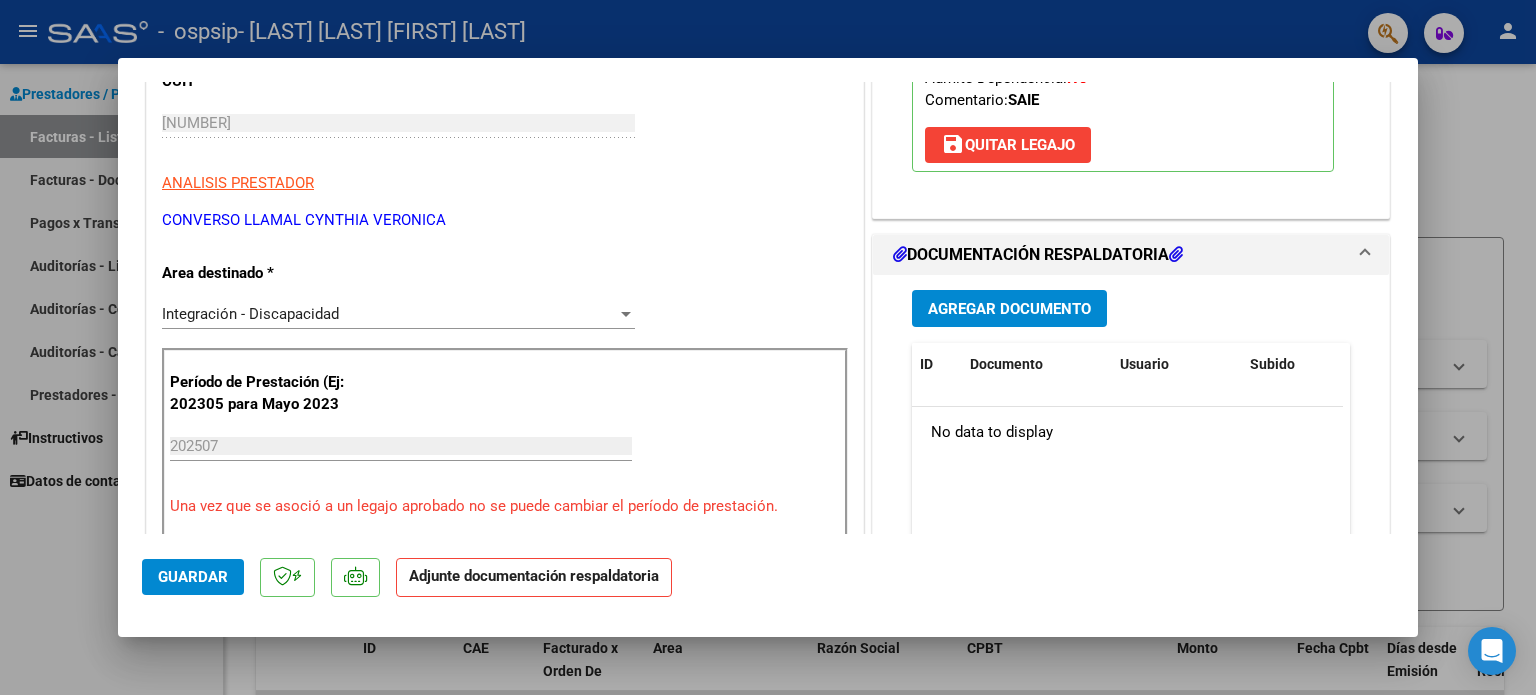 scroll, scrollTop: 400, scrollLeft: 0, axis: vertical 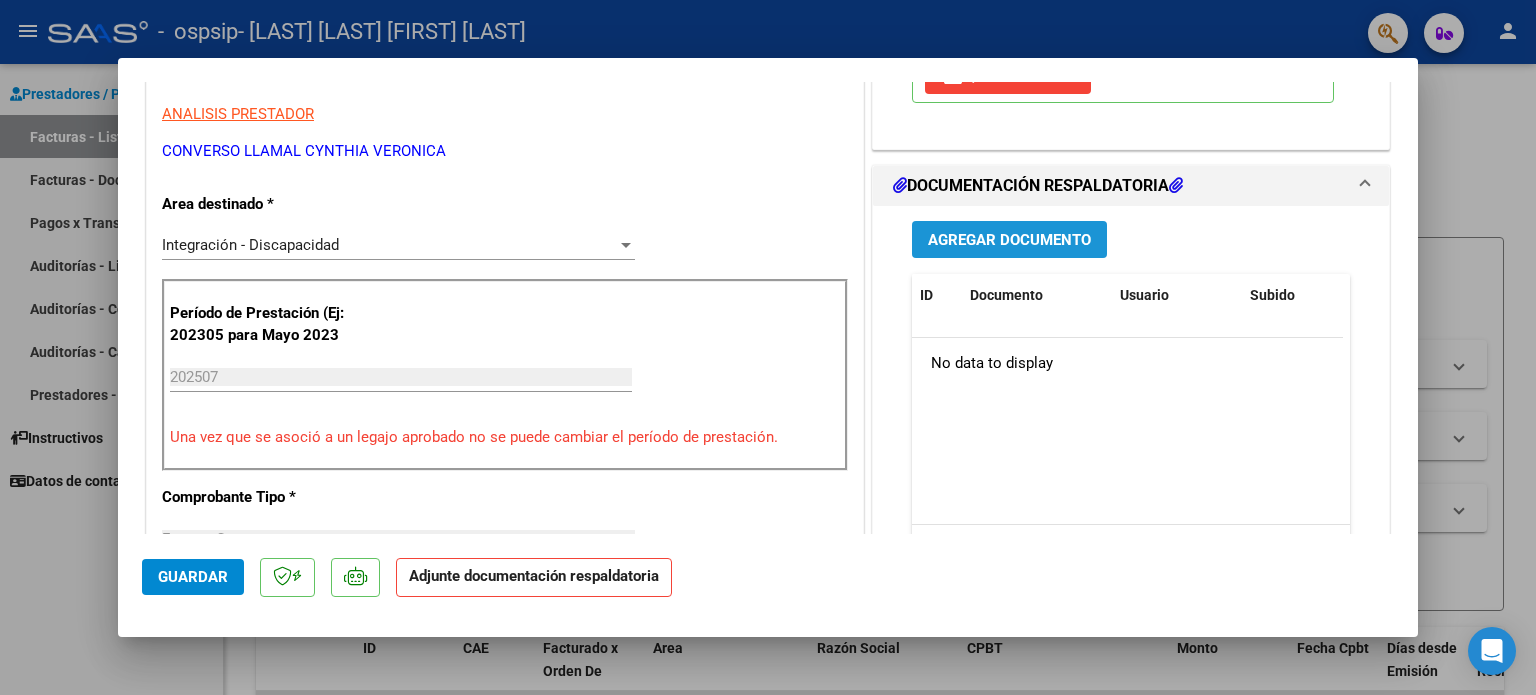 click on "Agregar Documento" at bounding box center [1009, 239] 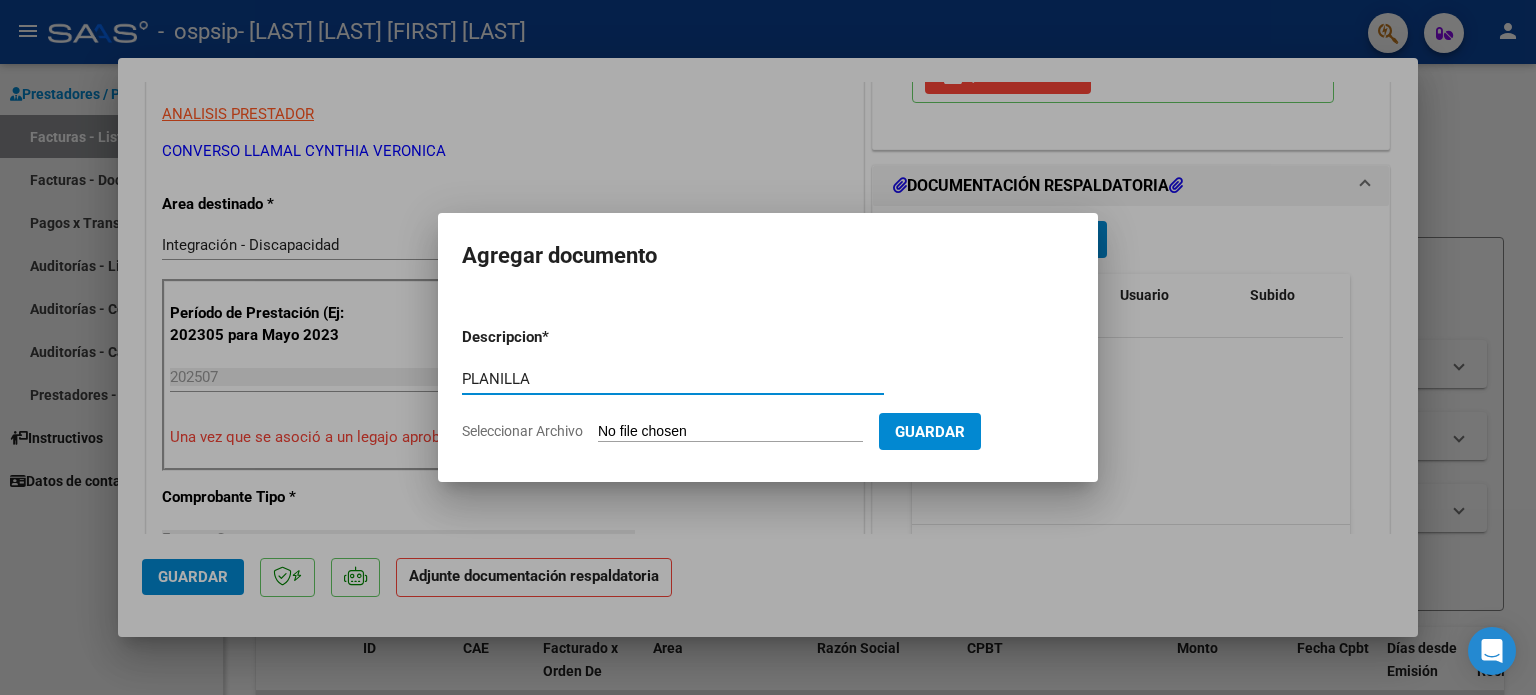 type on "PLANILLA" 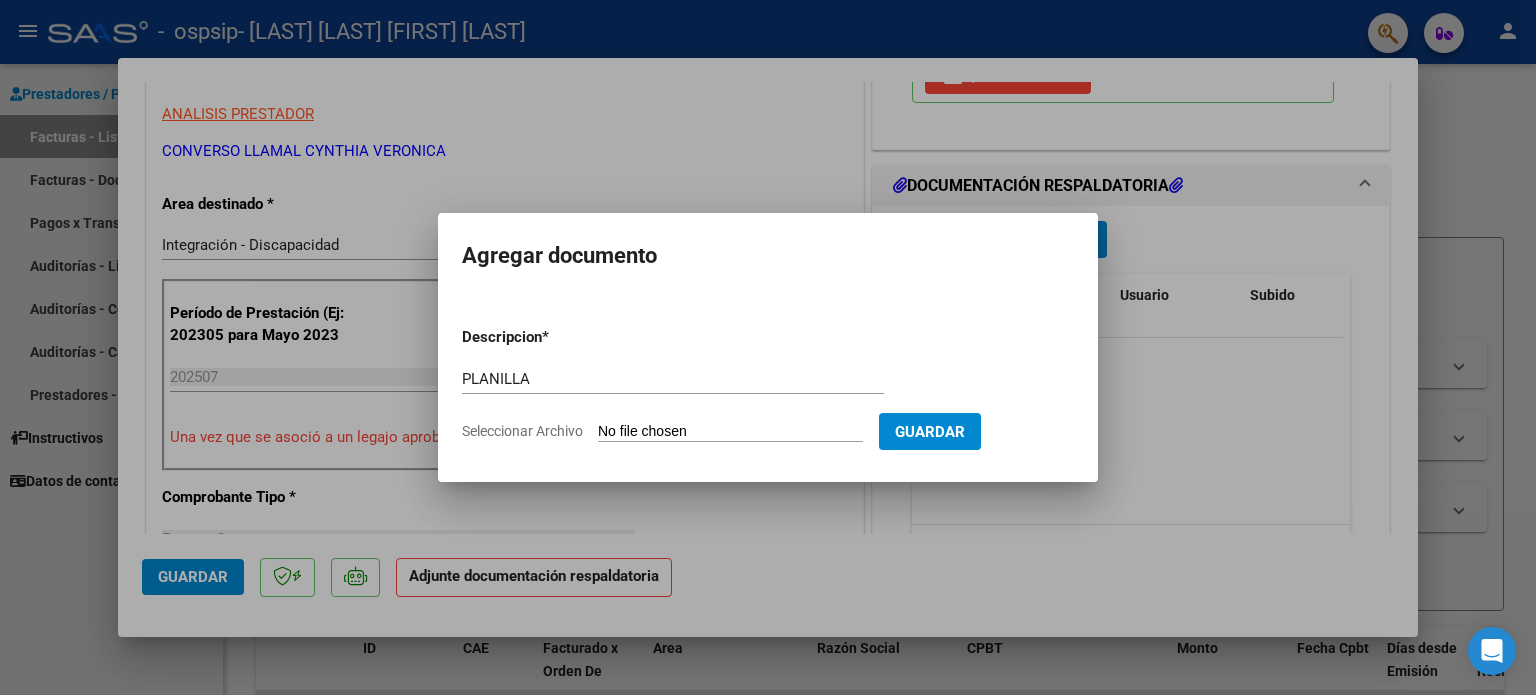 click on "Seleccionar Archivo" at bounding box center [730, 432] 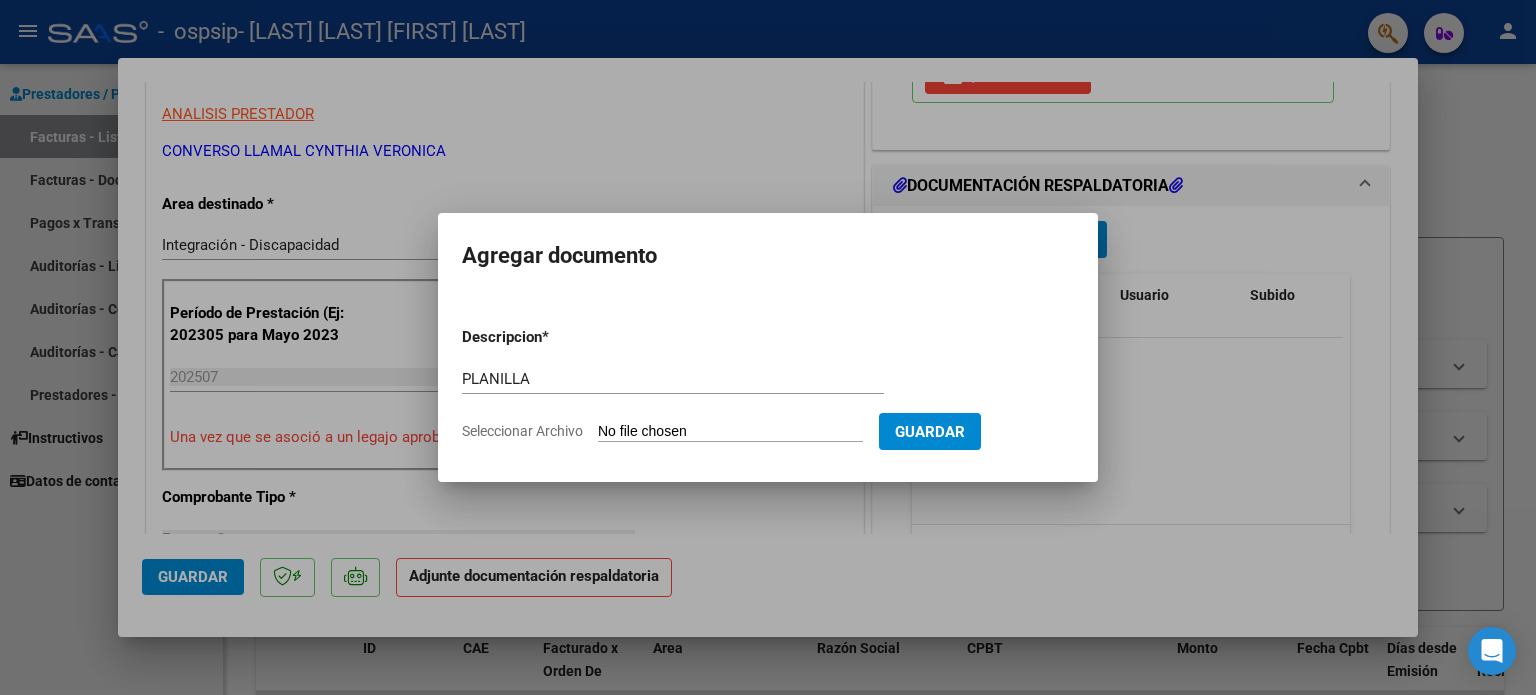 type on "[FILEPATH]" 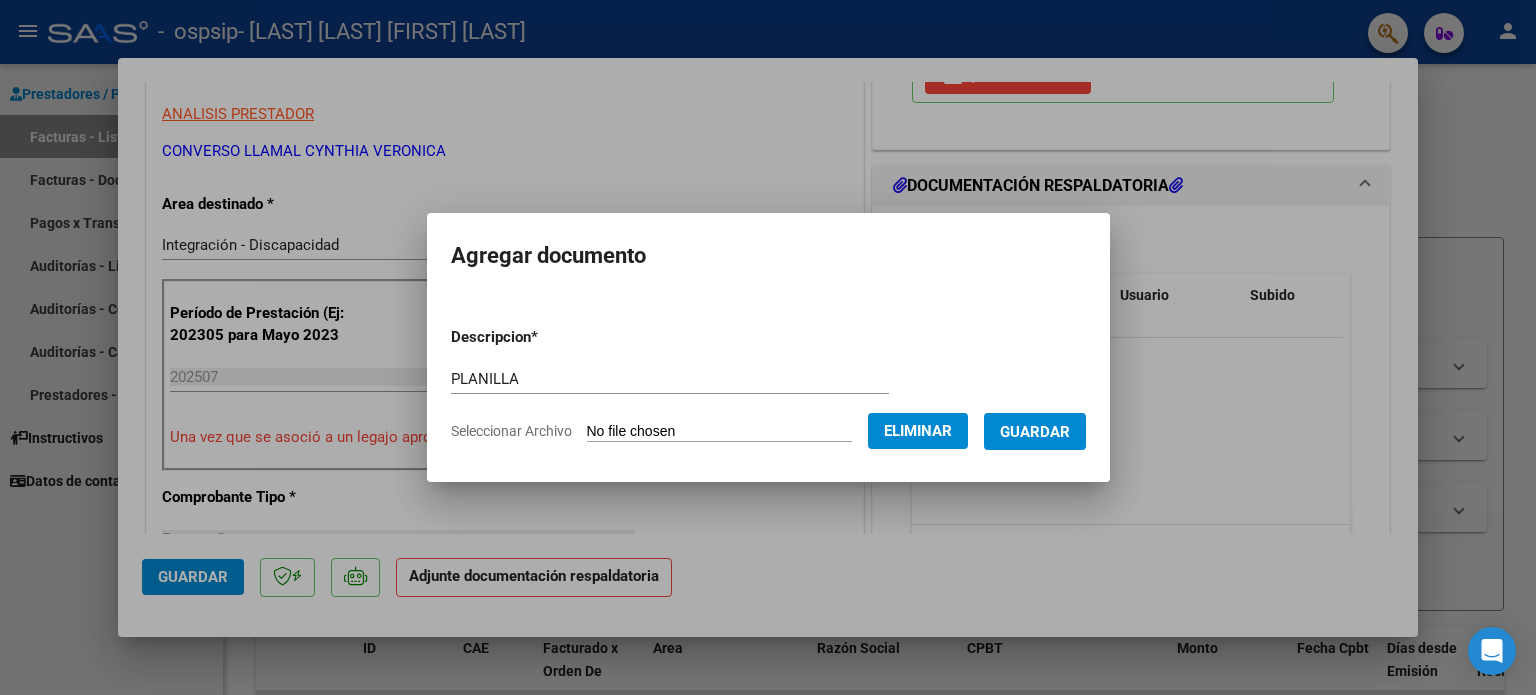 click on "Guardar" at bounding box center [1035, 432] 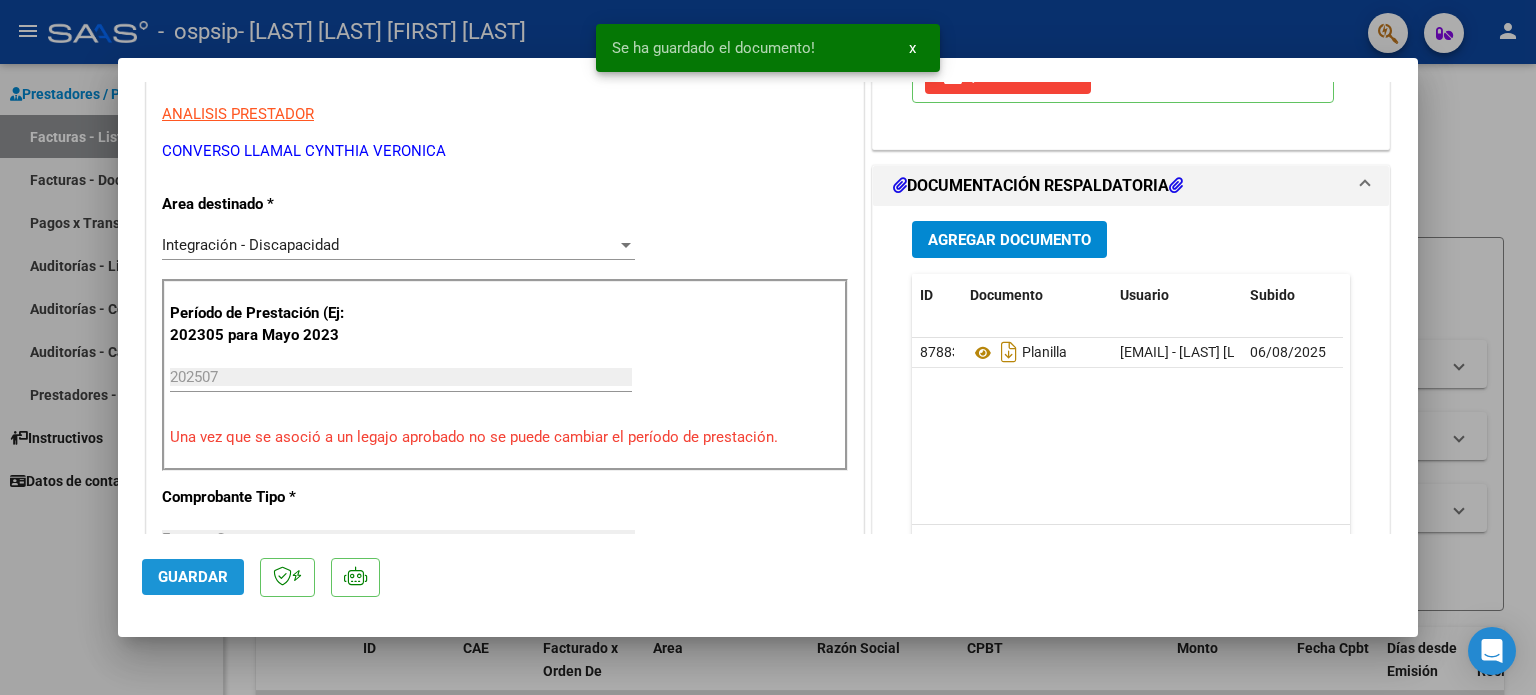 click on "Guardar" 